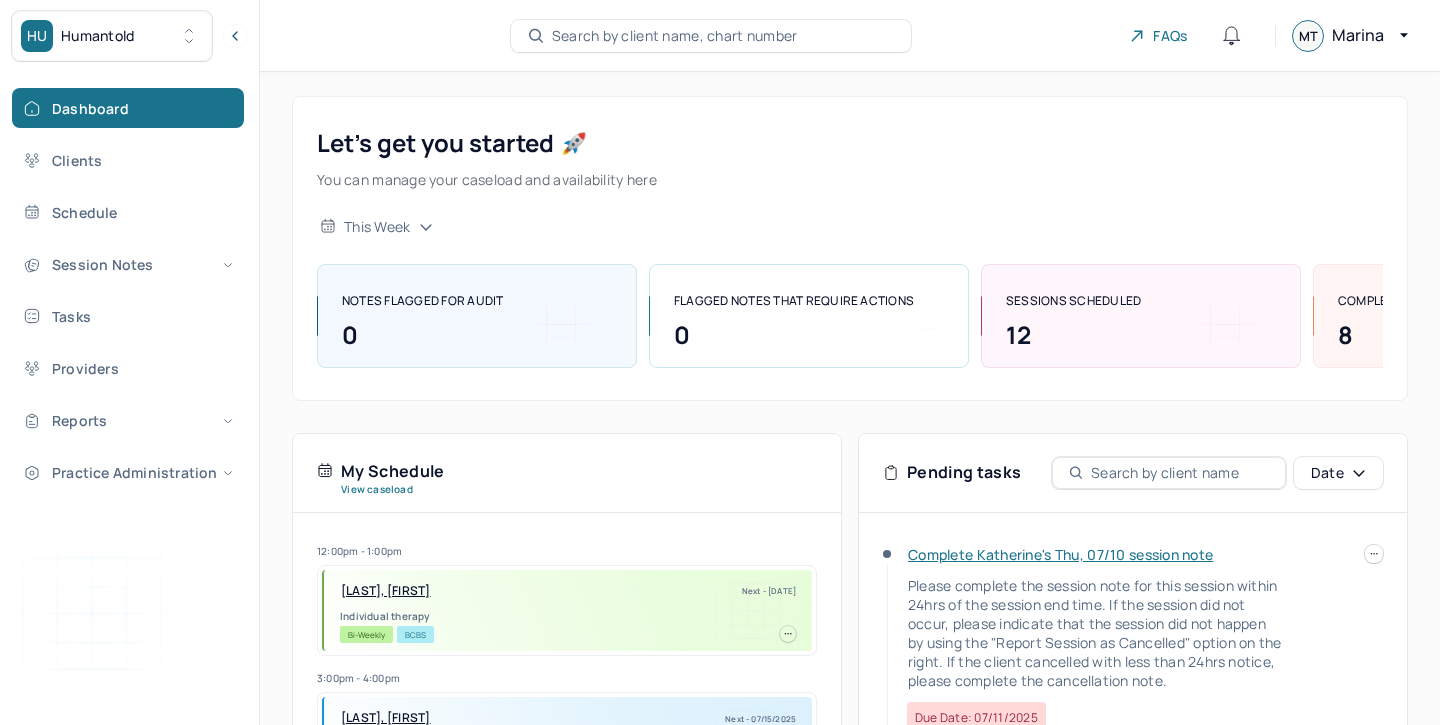 scroll, scrollTop: 164, scrollLeft: 0, axis: vertical 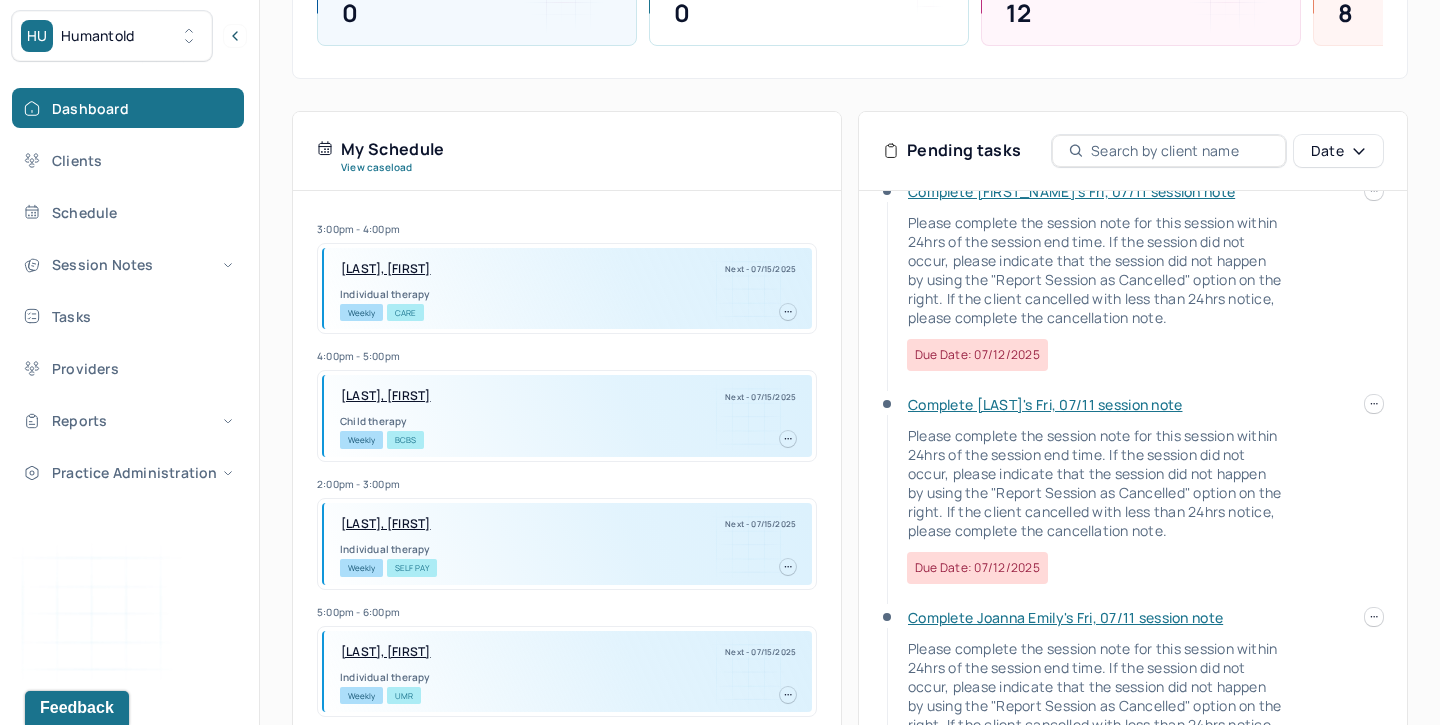 click on "Complete [LAST]'s Fri, 07/11 session note" at bounding box center [1045, 404] 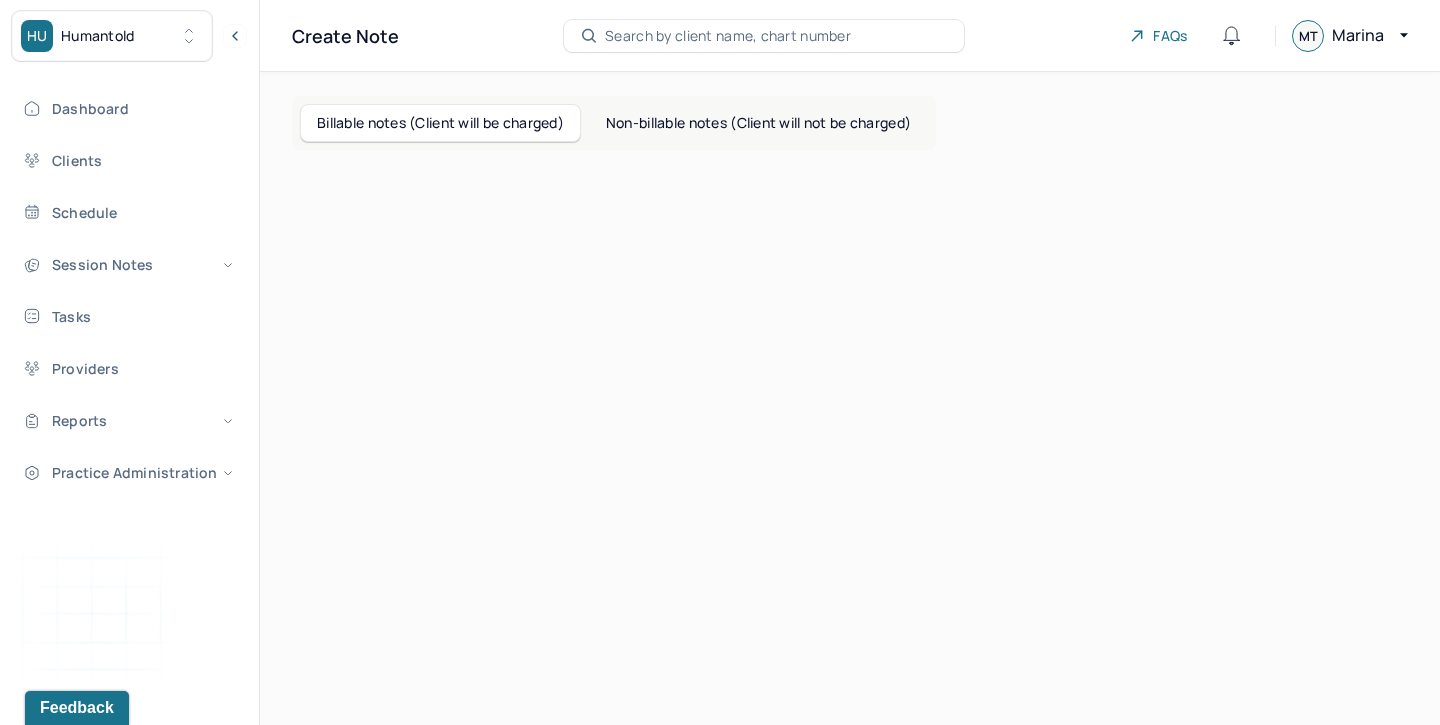 scroll, scrollTop: 0, scrollLeft: 0, axis: both 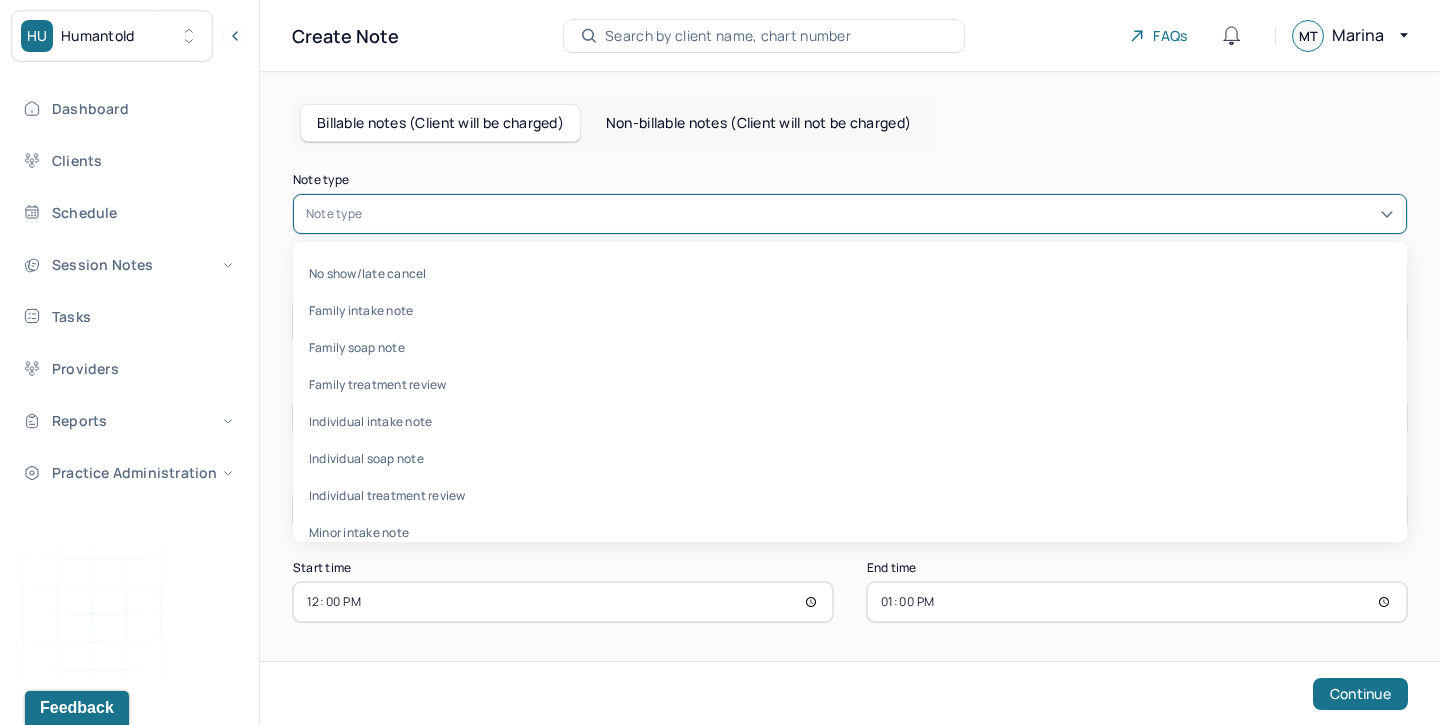 click at bounding box center [880, 214] 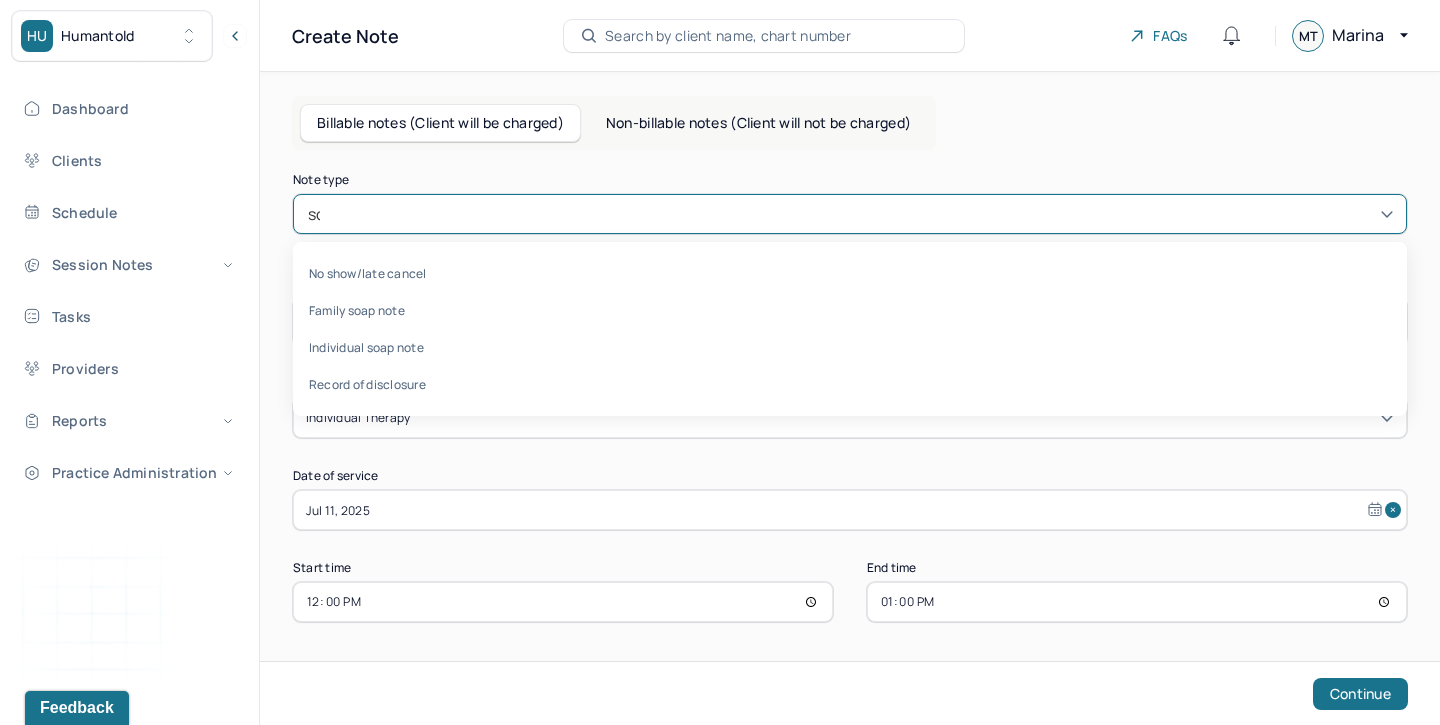 type on "soa" 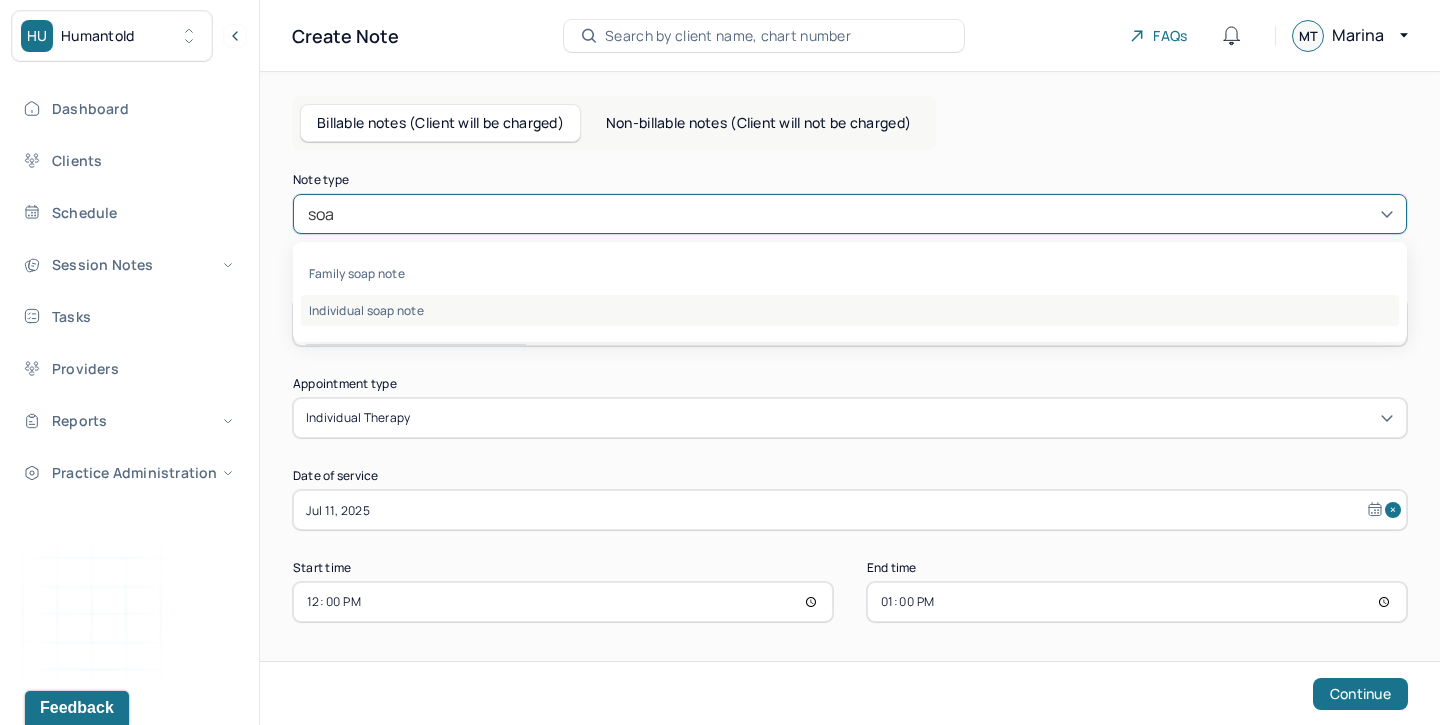 click on "Individual soap note" at bounding box center [850, 310] 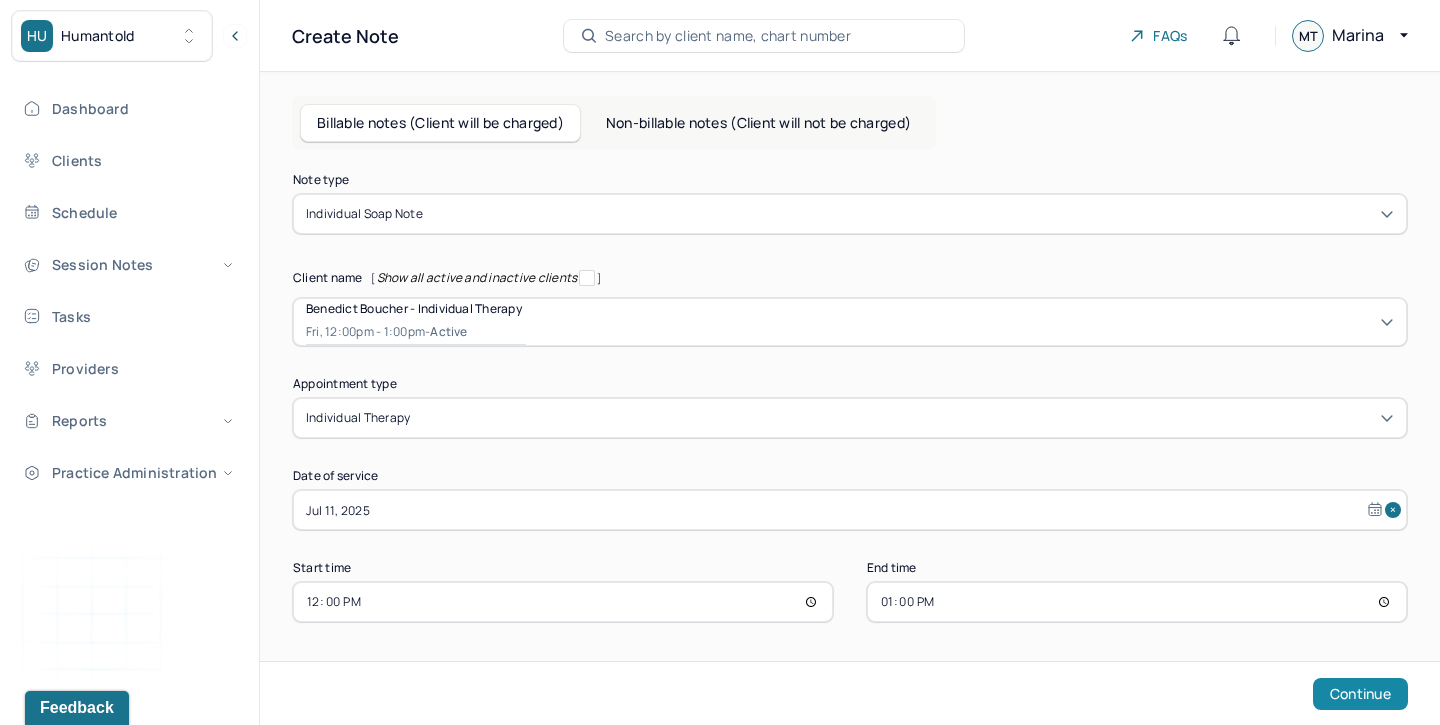 click on "Continue" at bounding box center [1360, 694] 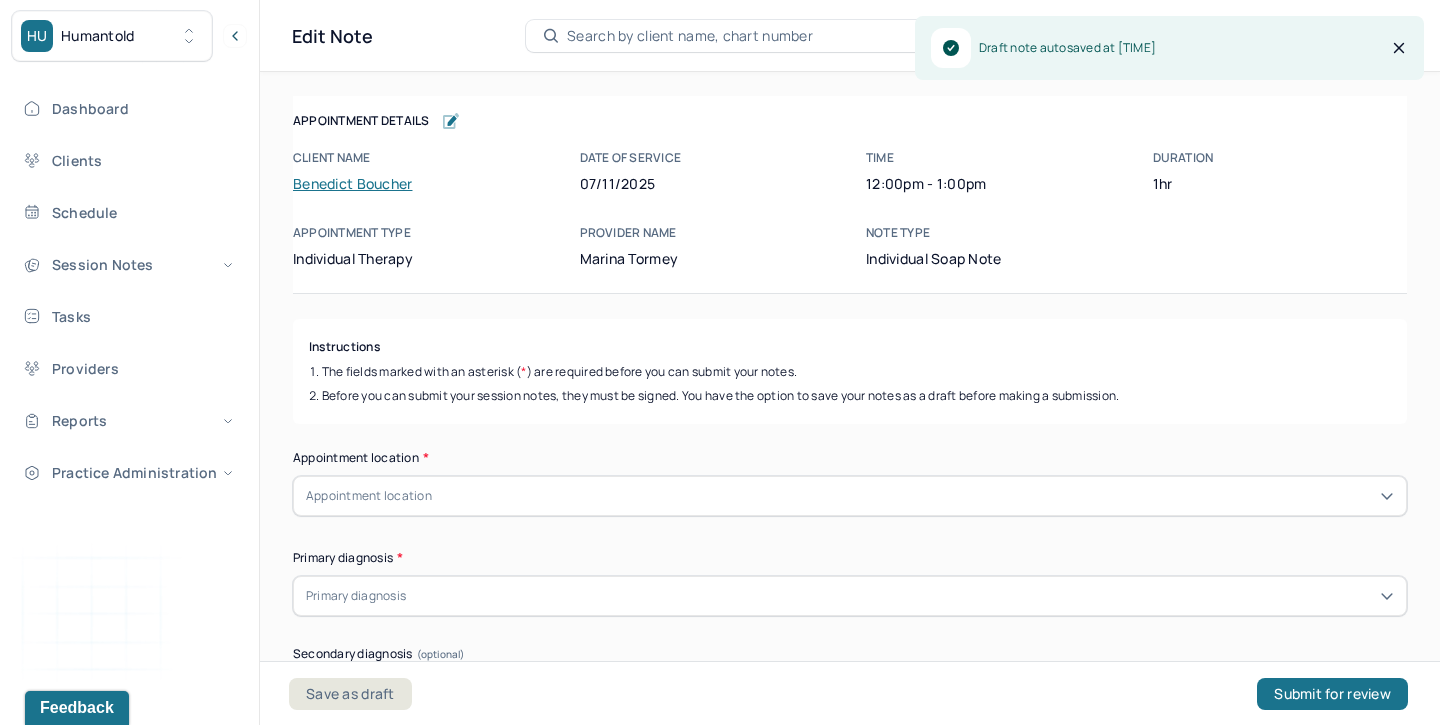 scroll, scrollTop: 0, scrollLeft: 0, axis: both 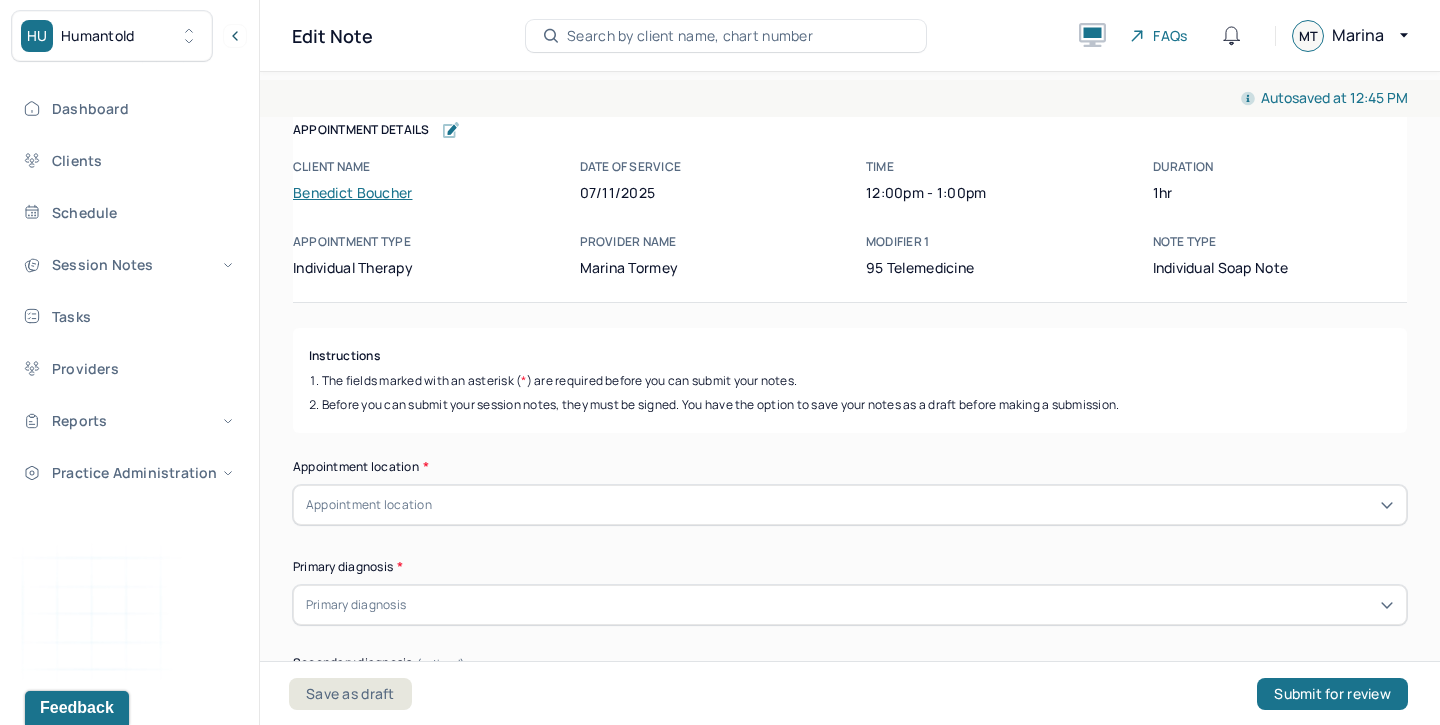 click on "Appointment location" at bounding box center [850, 505] 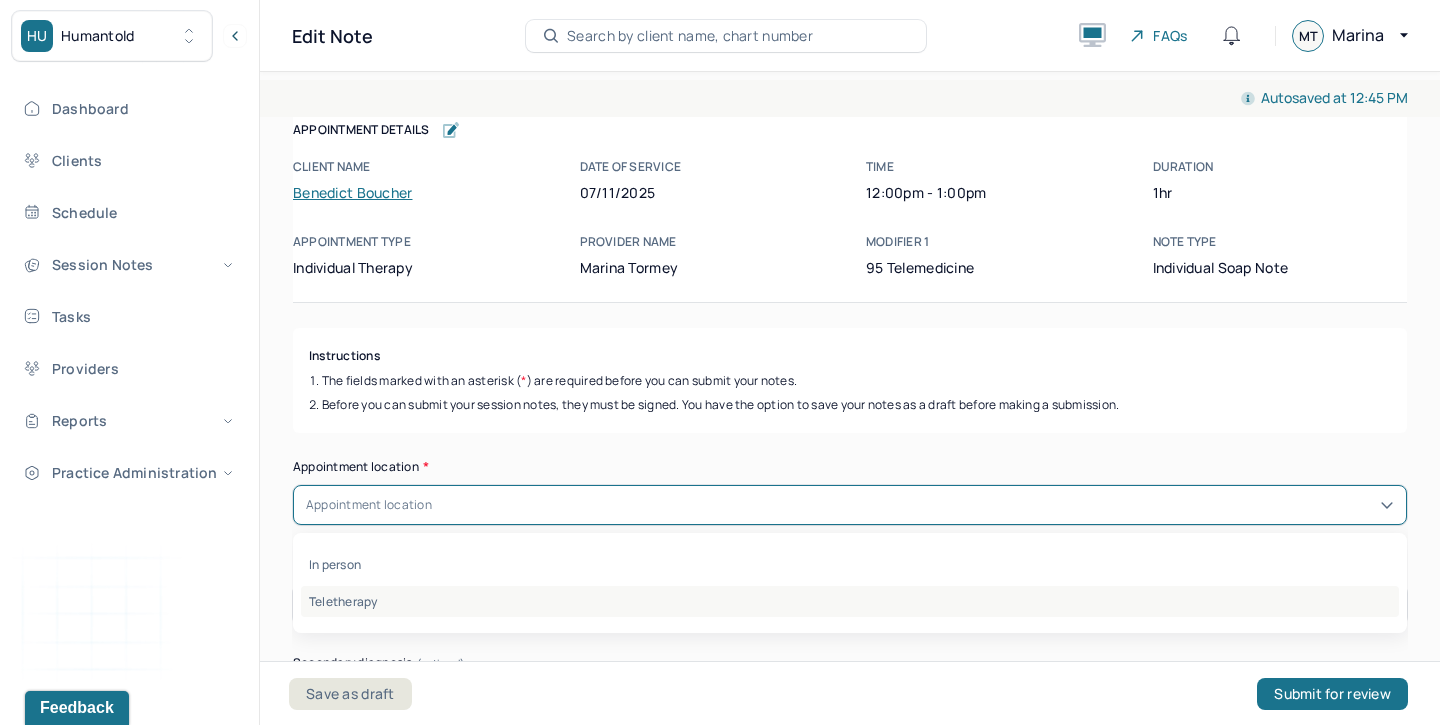 click on "Teletherapy" at bounding box center (850, 601) 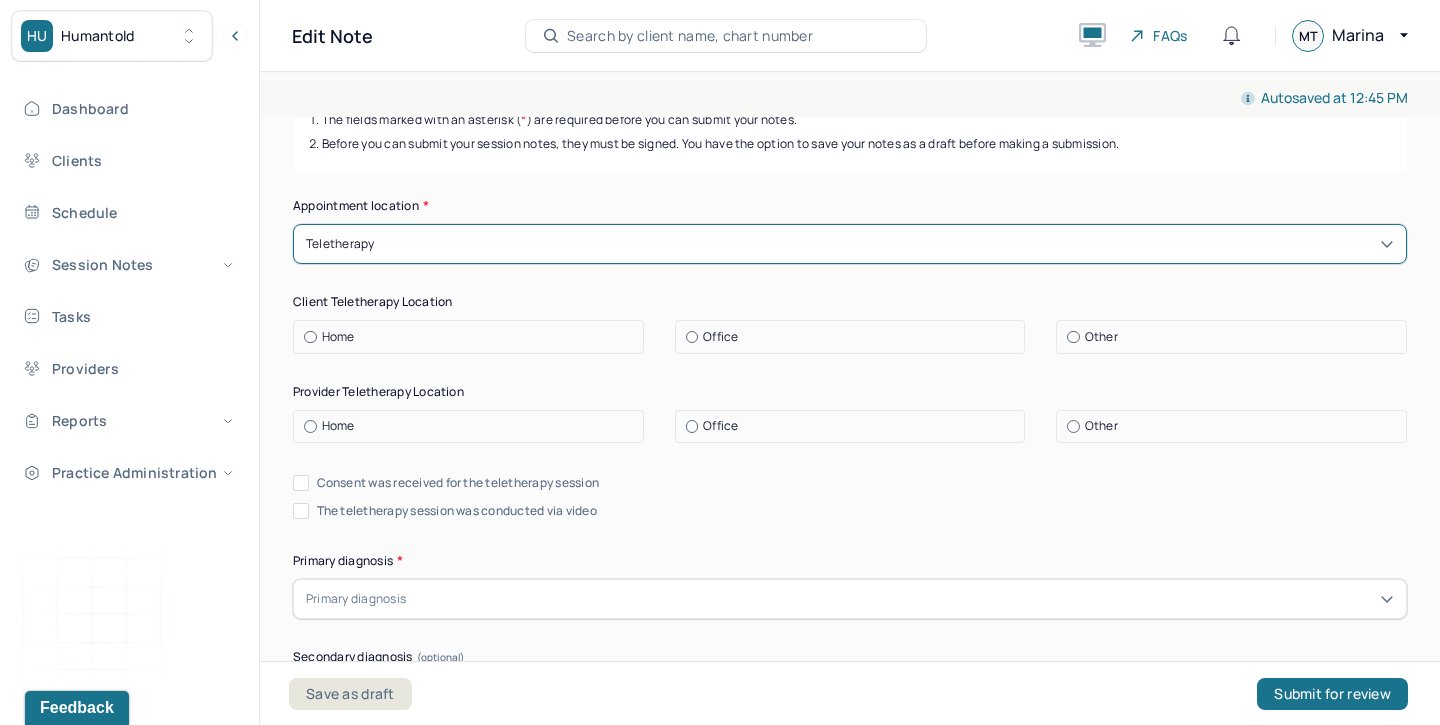 scroll, scrollTop: 270, scrollLeft: 0, axis: vertical 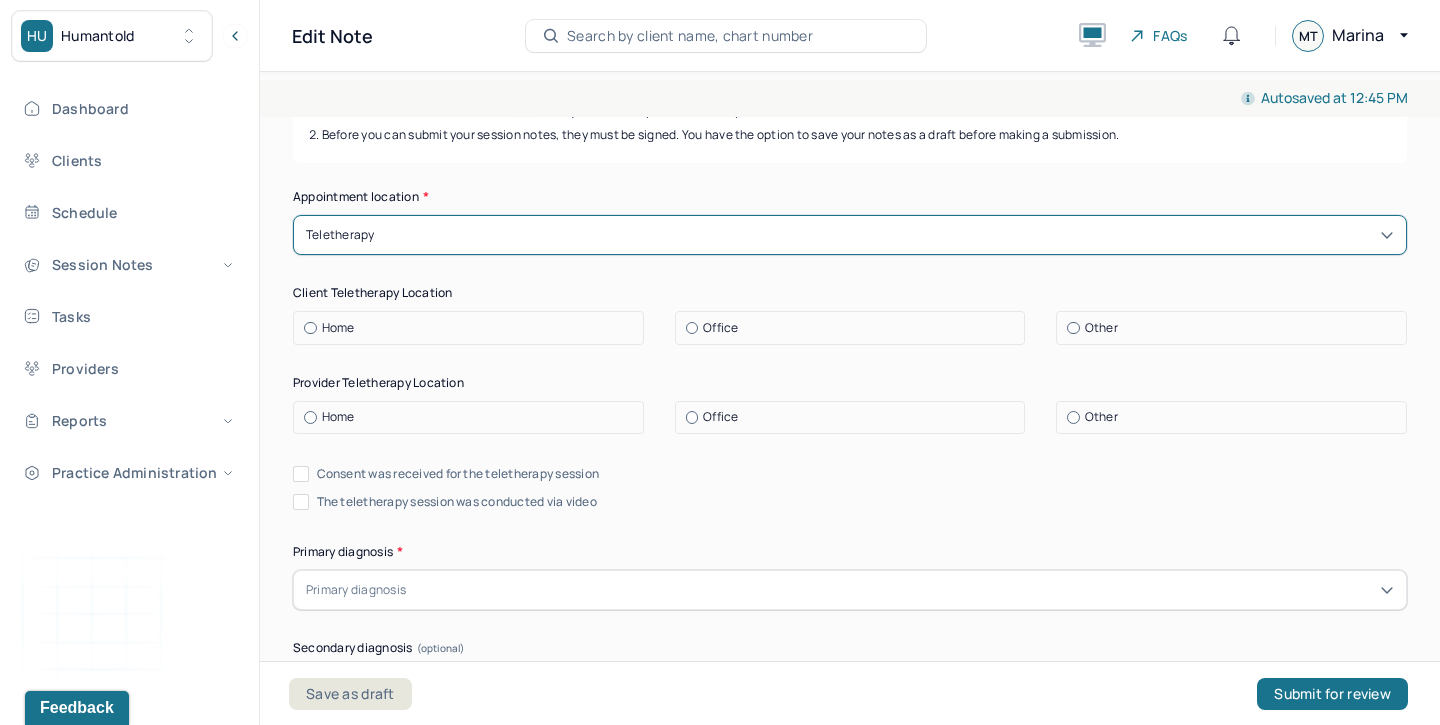 click on "Other" at bounding box center [1236, 328] 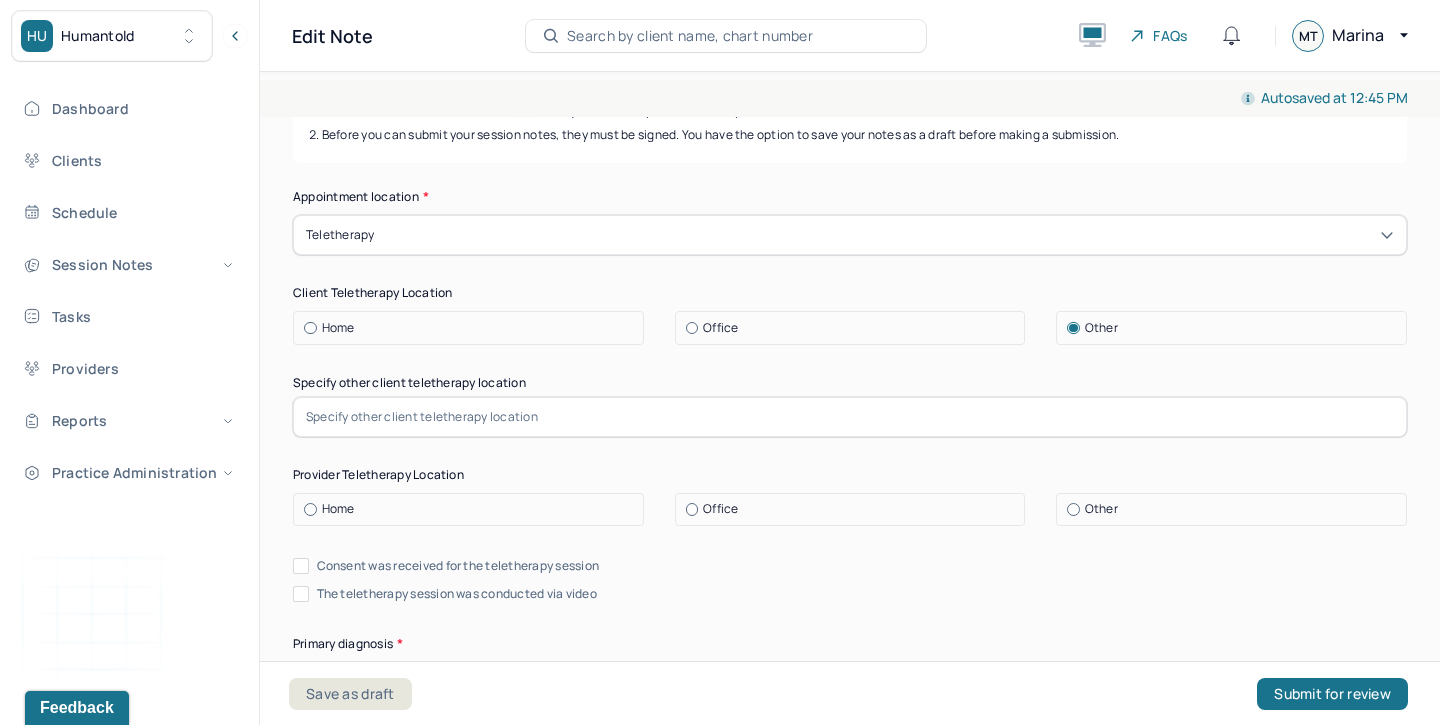 click at bounding box center (850, 417) 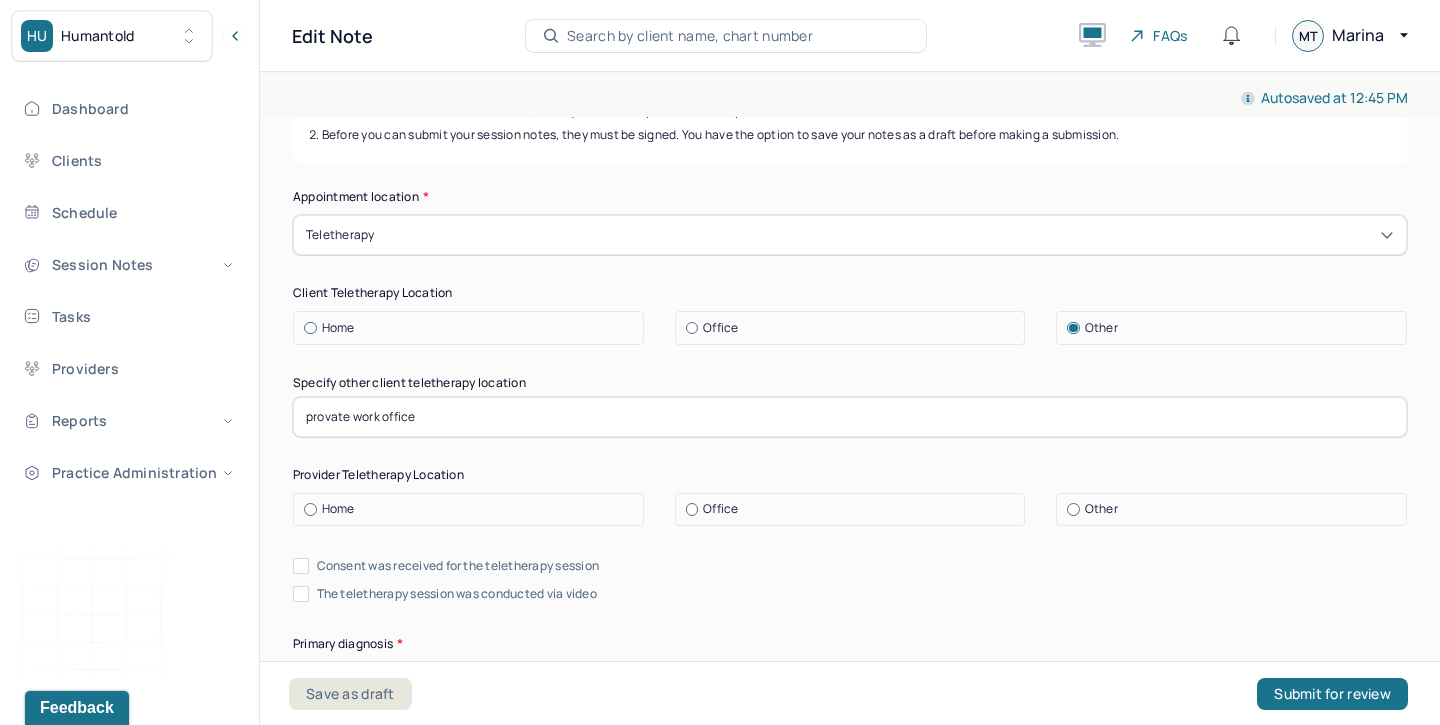 click on "provate work office" at bounding box center [850, 417] 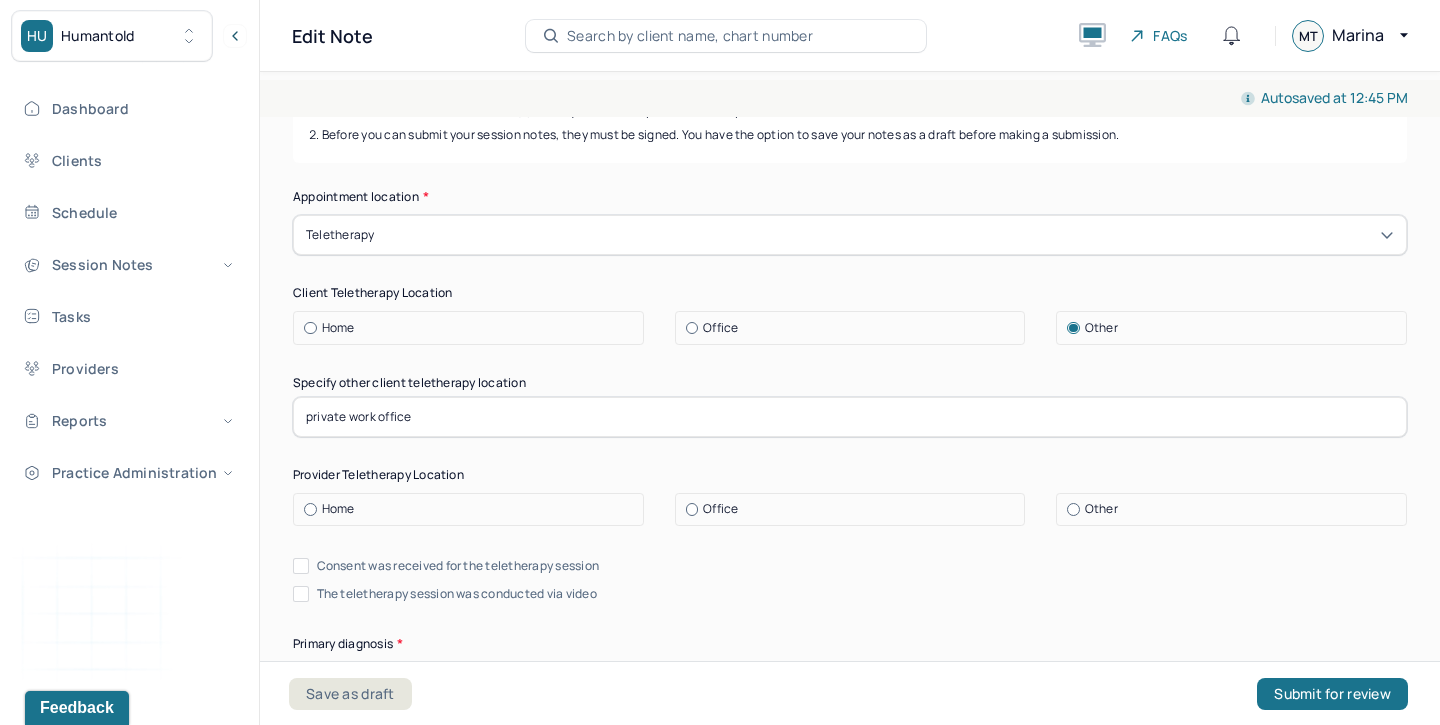type on "private work office" 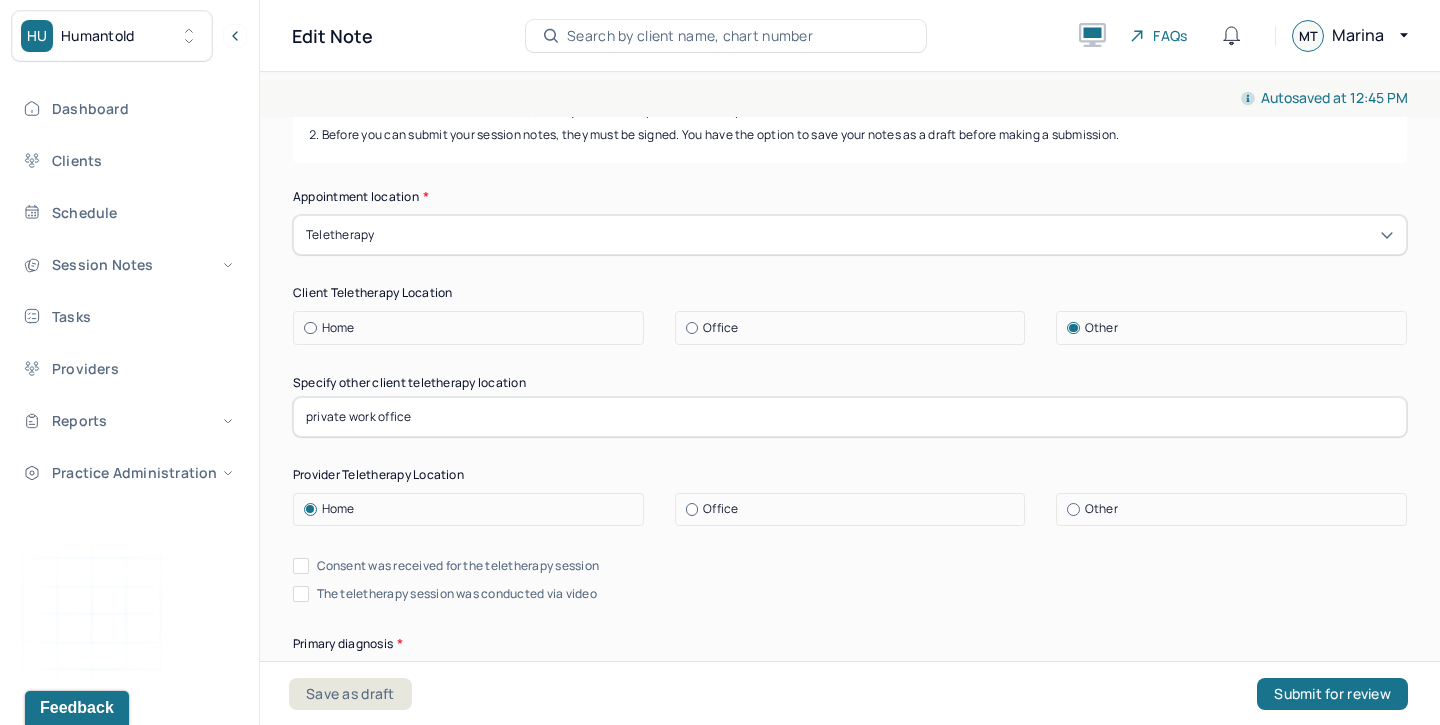 click on "Consent was received for the teletherapy session" at bounding box center [301, 566] 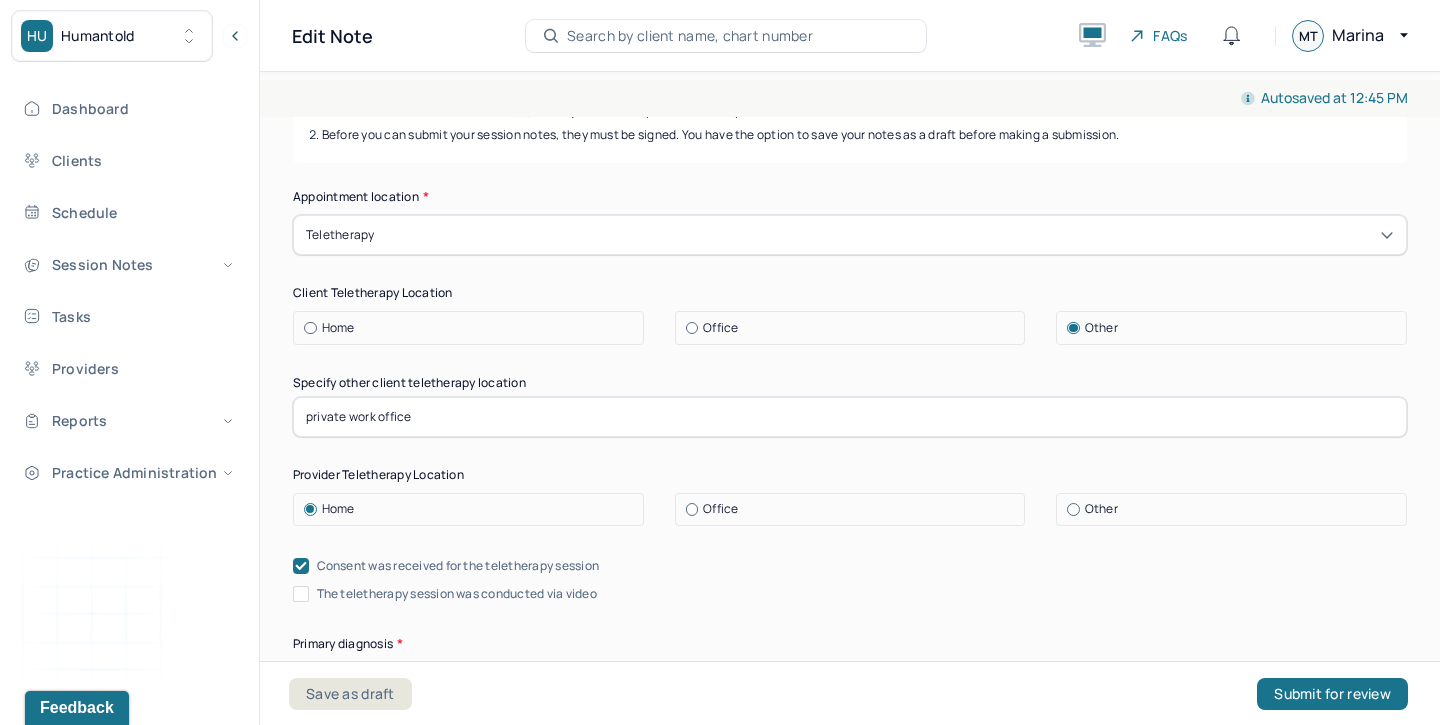 click on "The teletherapy session was conducted via video" at bounding box center [301, 594] 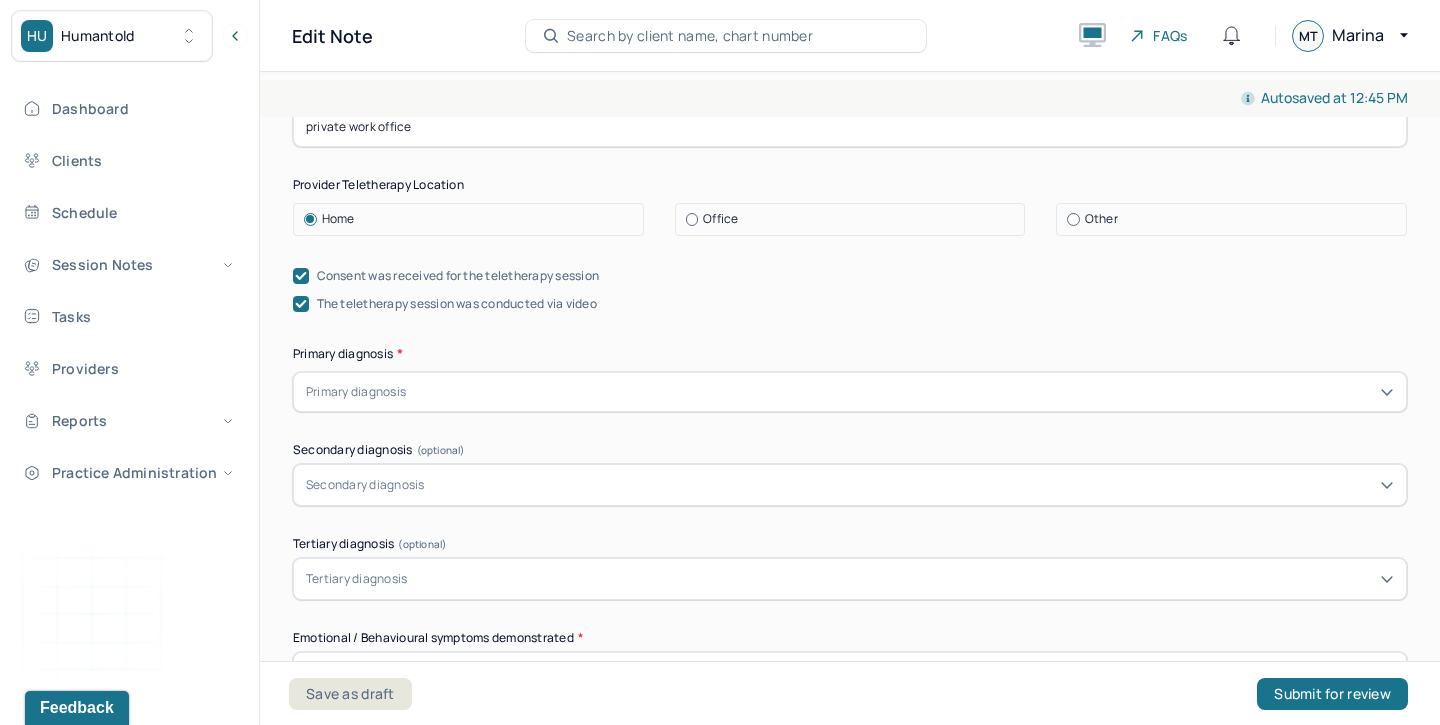 scroll, scrollTop: 649, scrollLeft: 0, axis: vertical 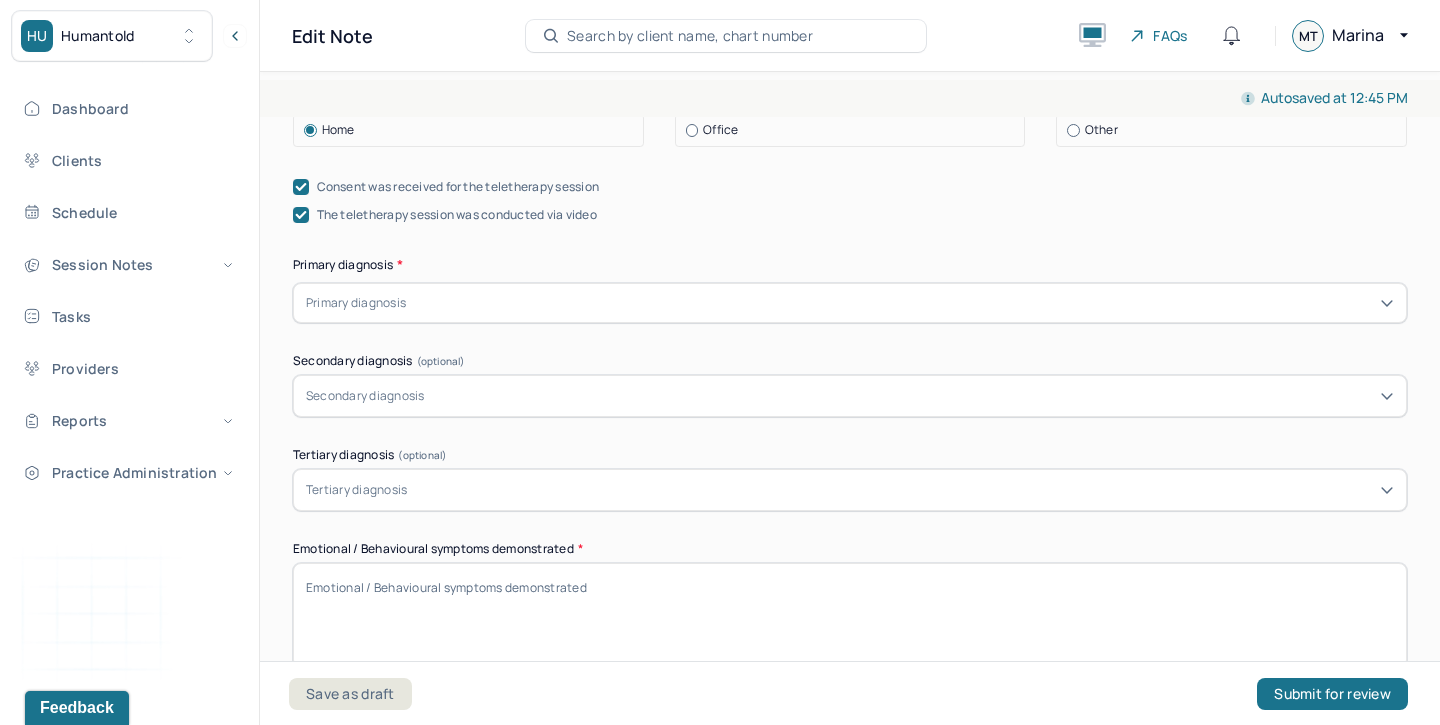 click at bounding box center (902, 303) 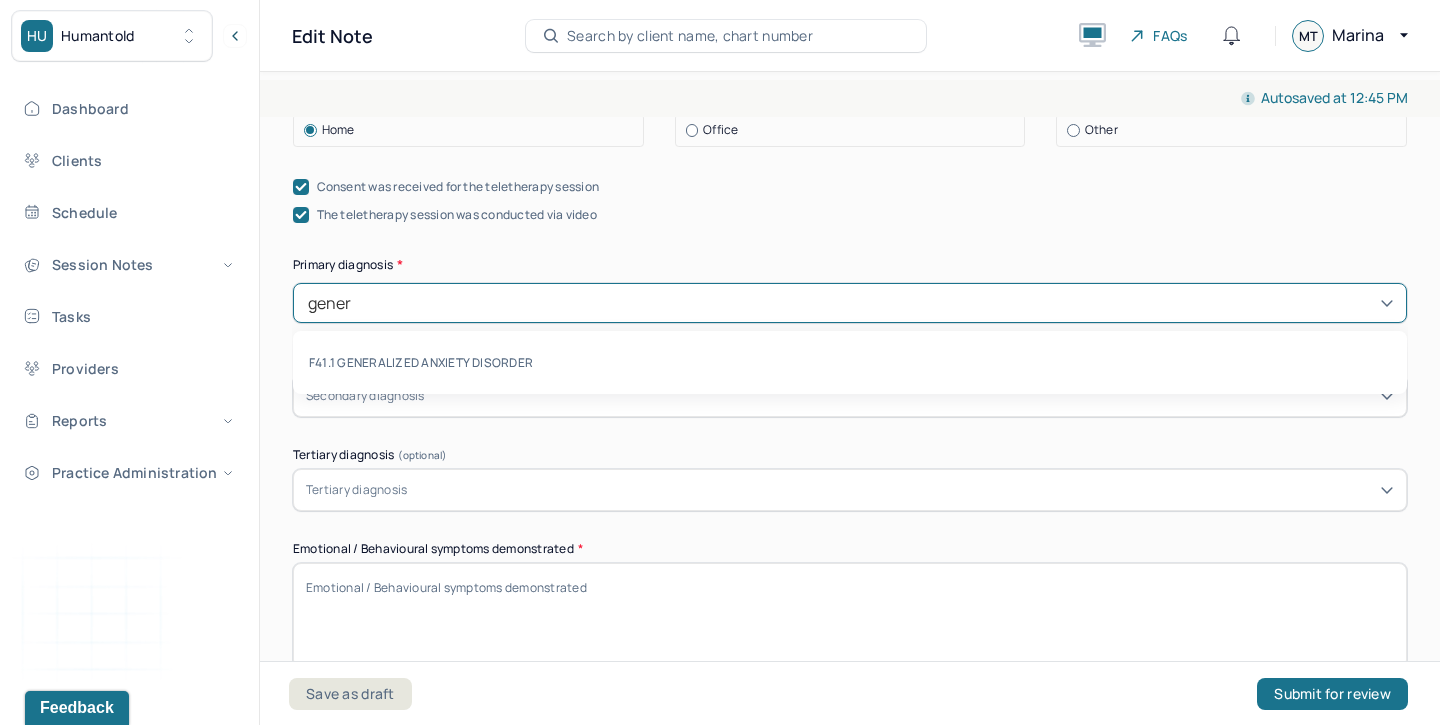 type on "genera" 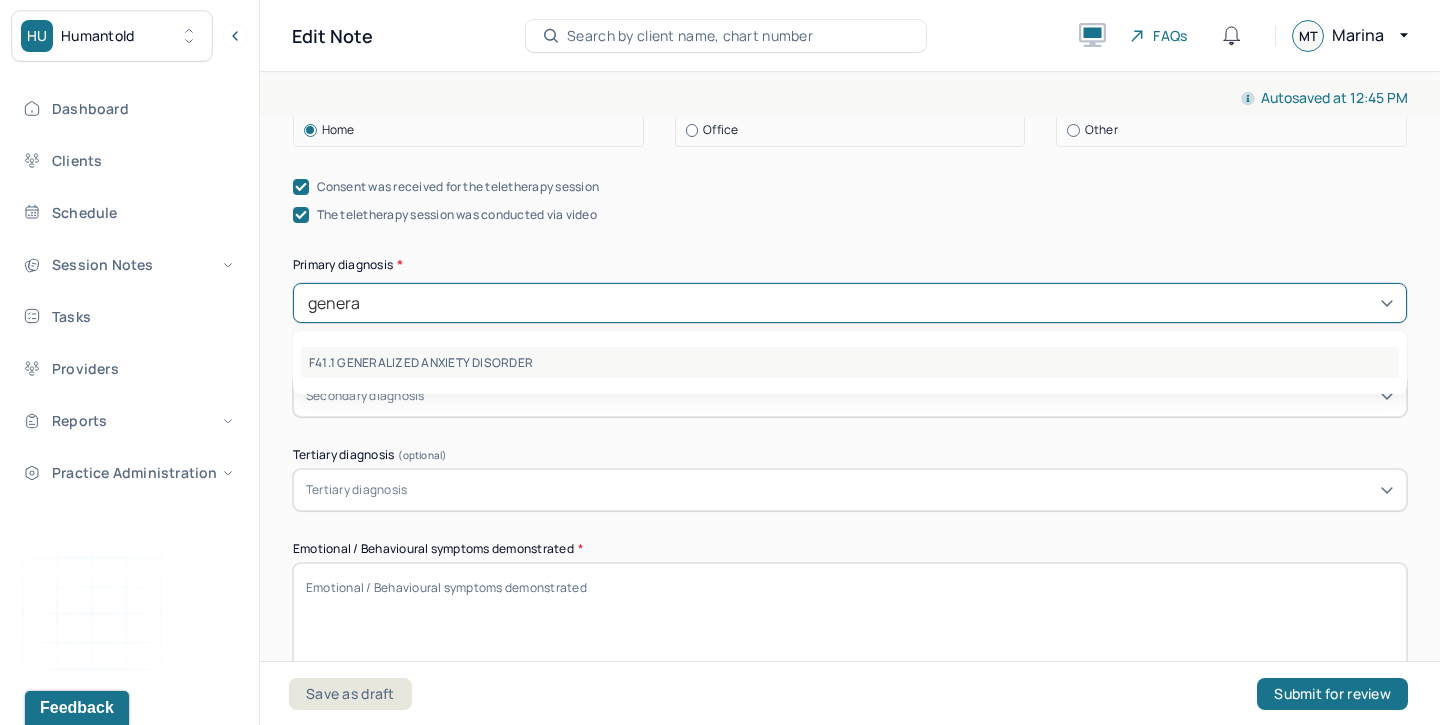 click on "F41.1 GENERALIZED ANXIETY DISORDER" at bounding box center [850, 362] 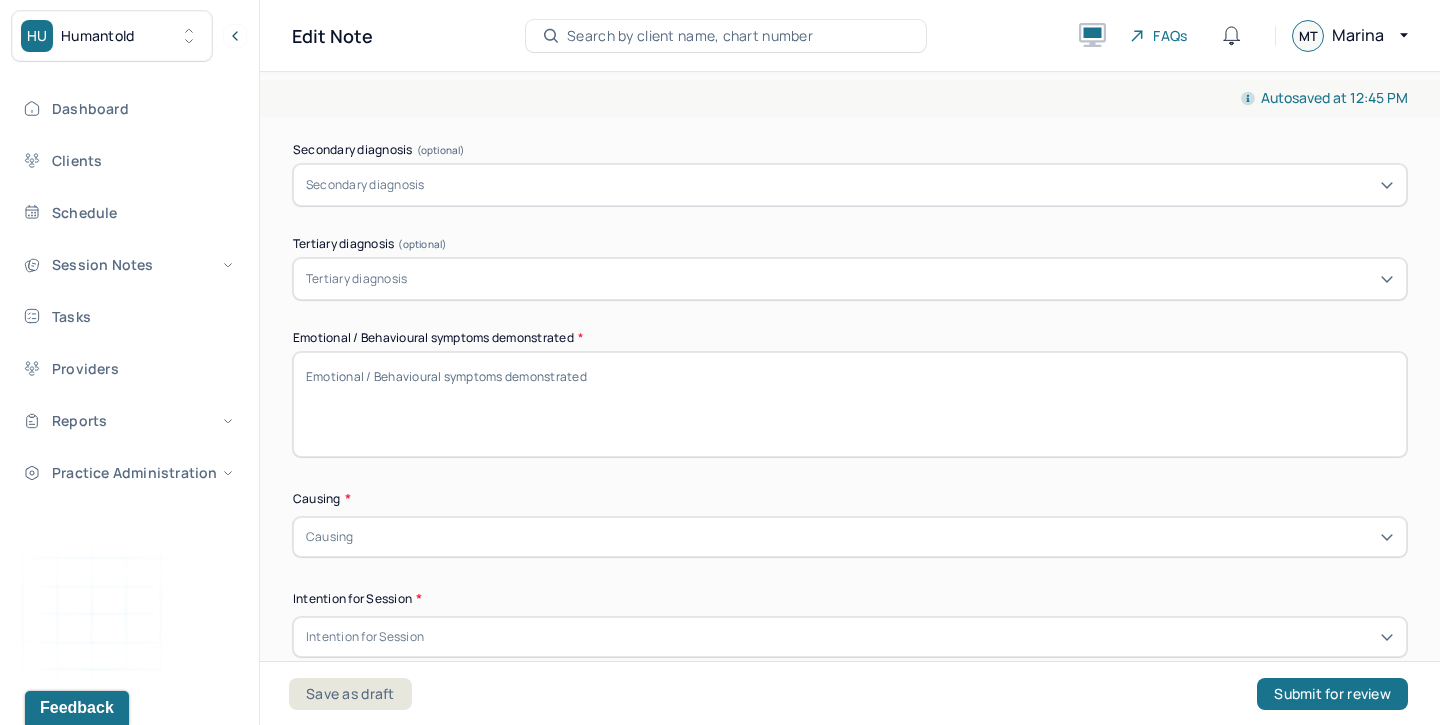 scroll, scrollTop: 865, scrollLeft: 0, axis: vertical 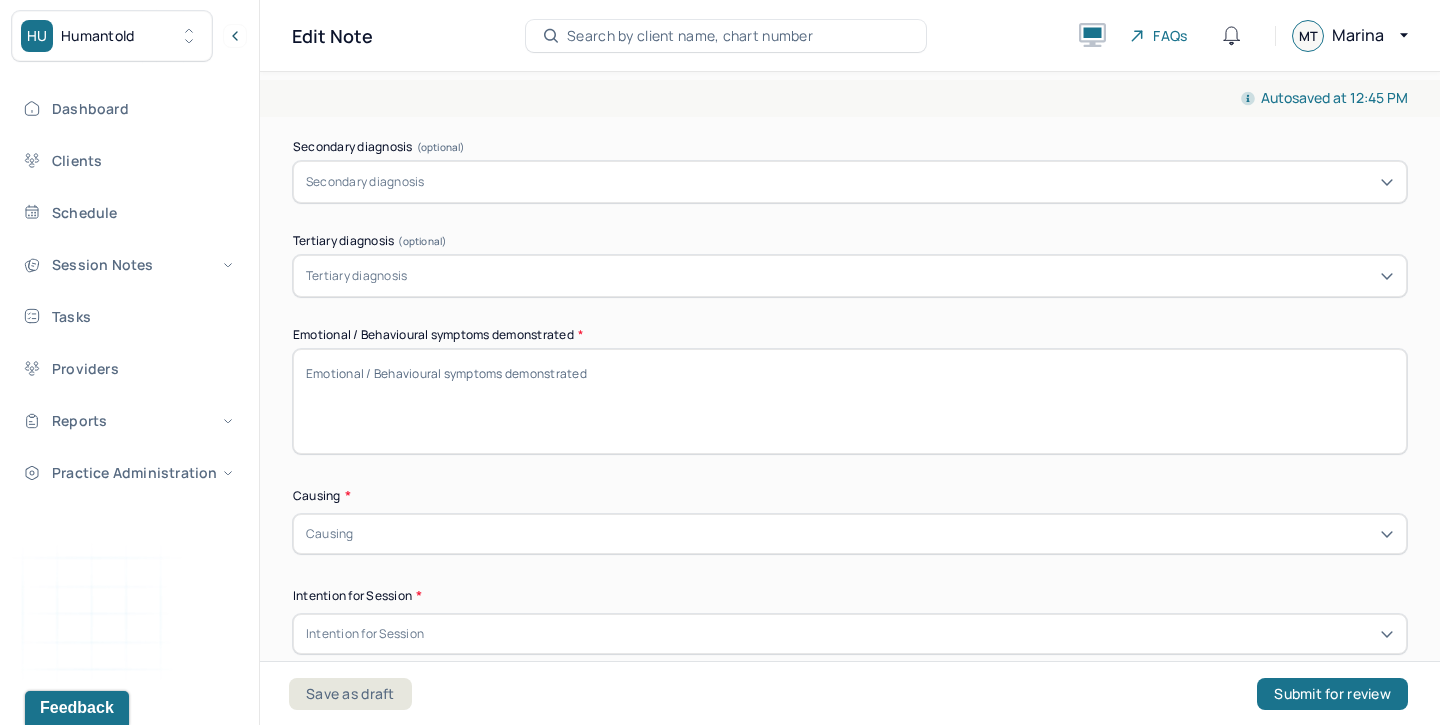 click on "Emotional / Behavioural symptoms demonstrated *" at bounding box center [850, 401] 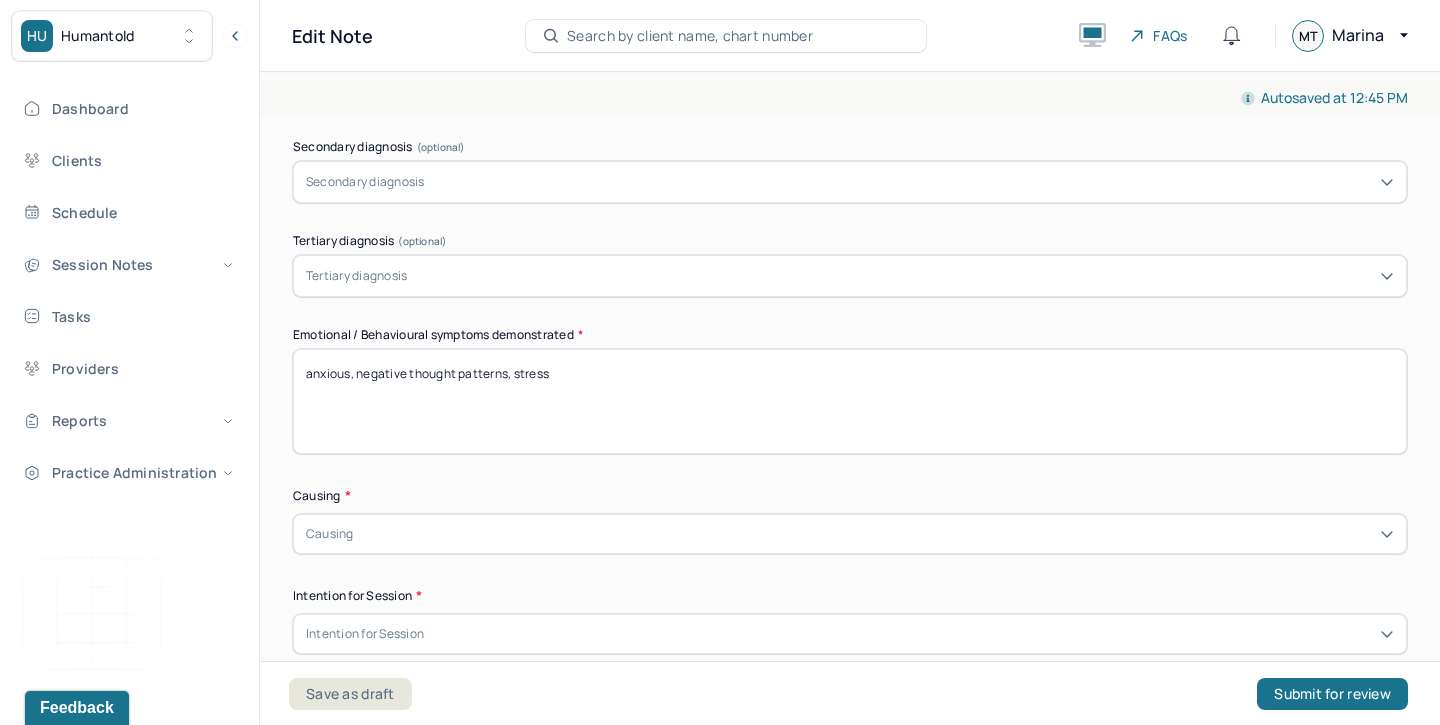 scroll, scrollTop: 973, scrollLeft: 0, axis: vertical 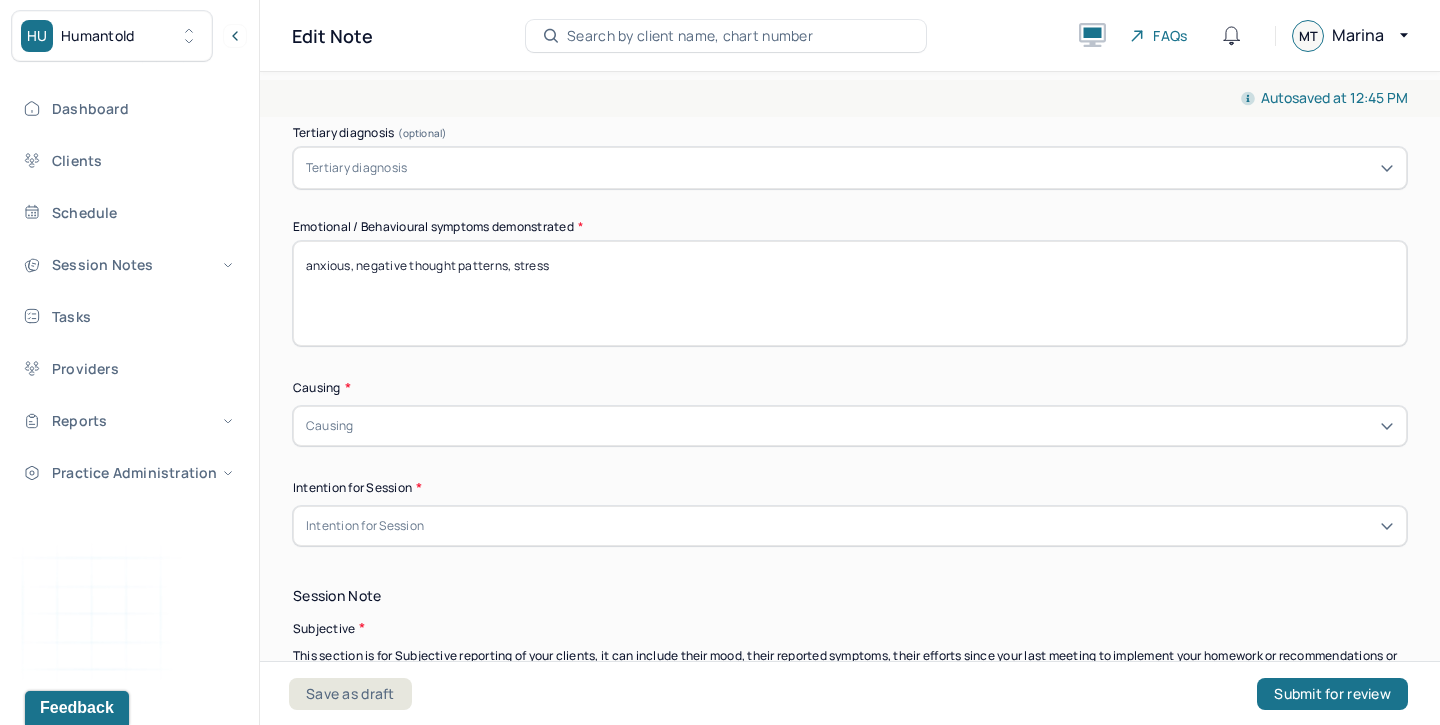 type on "anxious, negative thought patterns, stress" 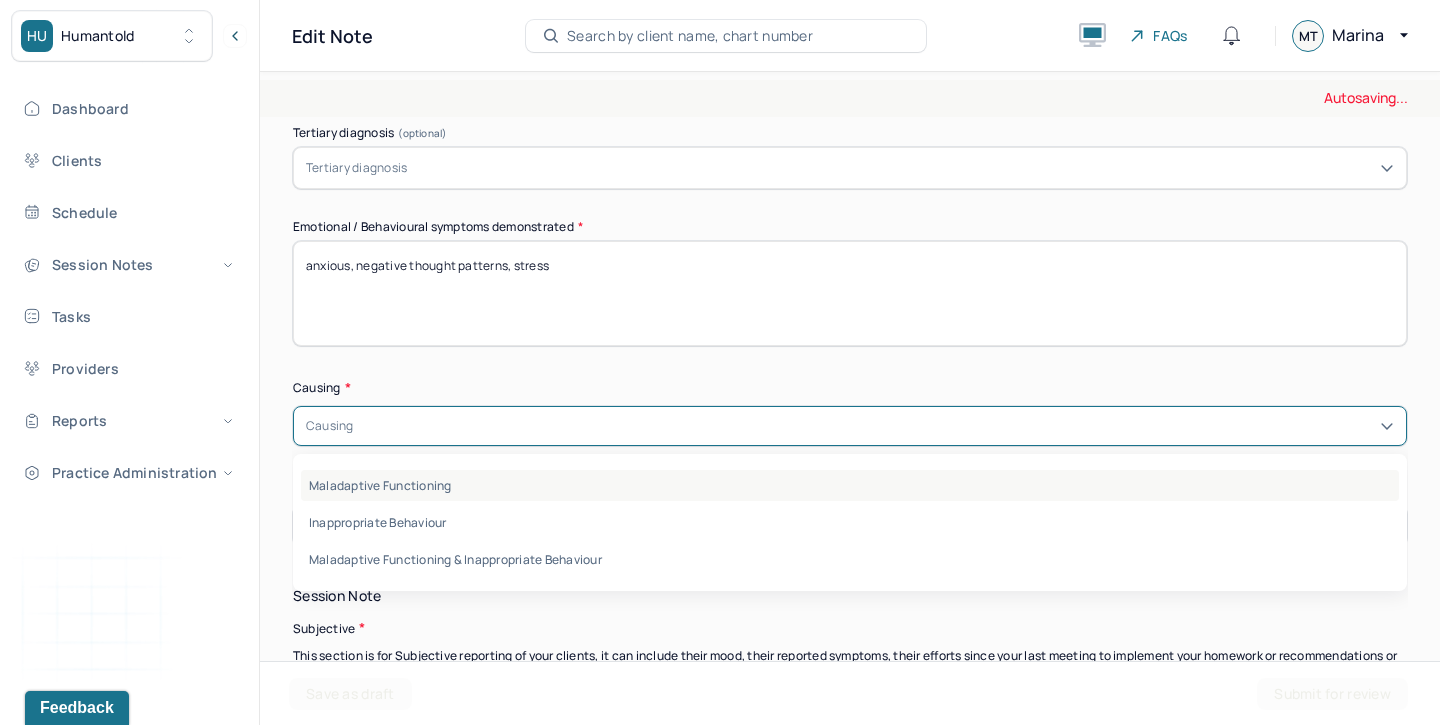 click on "Maladaptive Functioning" at bounding box center [850, 485] 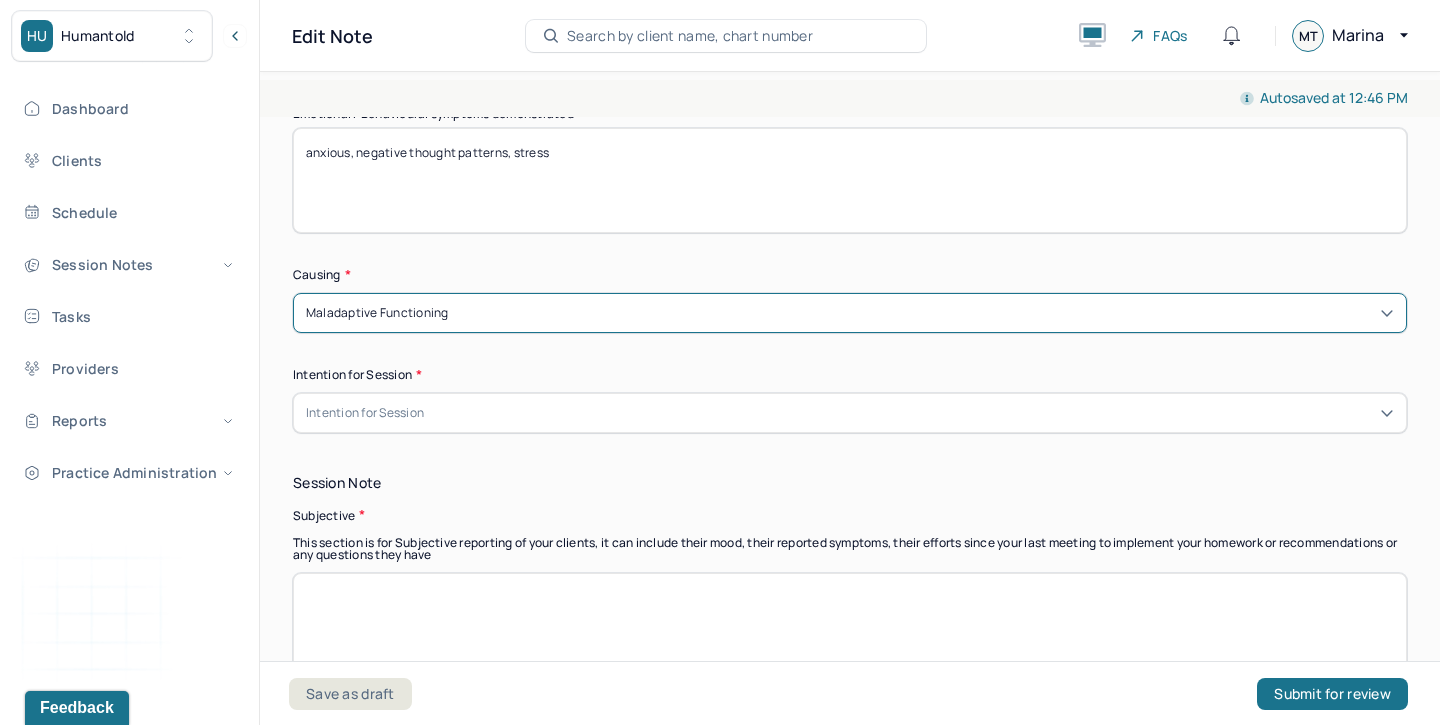 scroll, scrollTop: 1157, scrollLeft: 0, axis: vertical 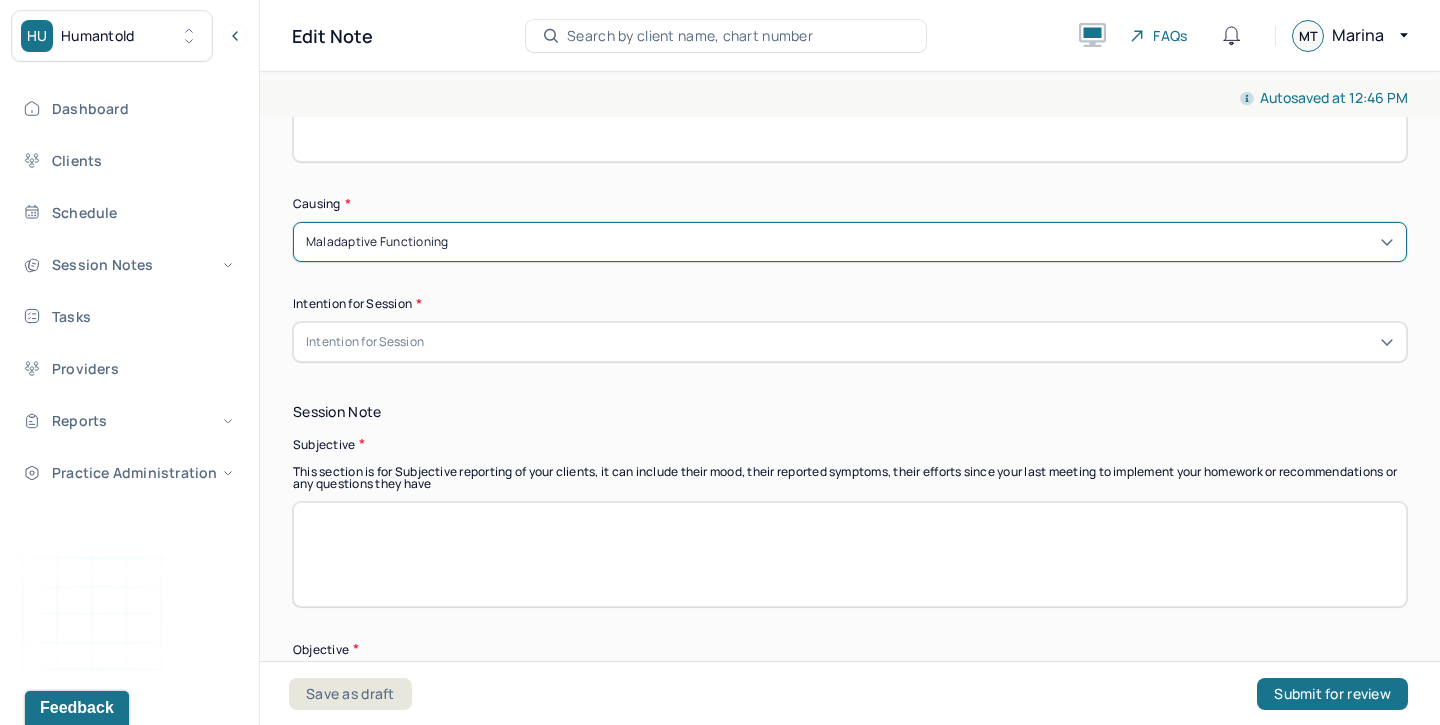 click on "Intention for Session" at bounding box center (850, 342) 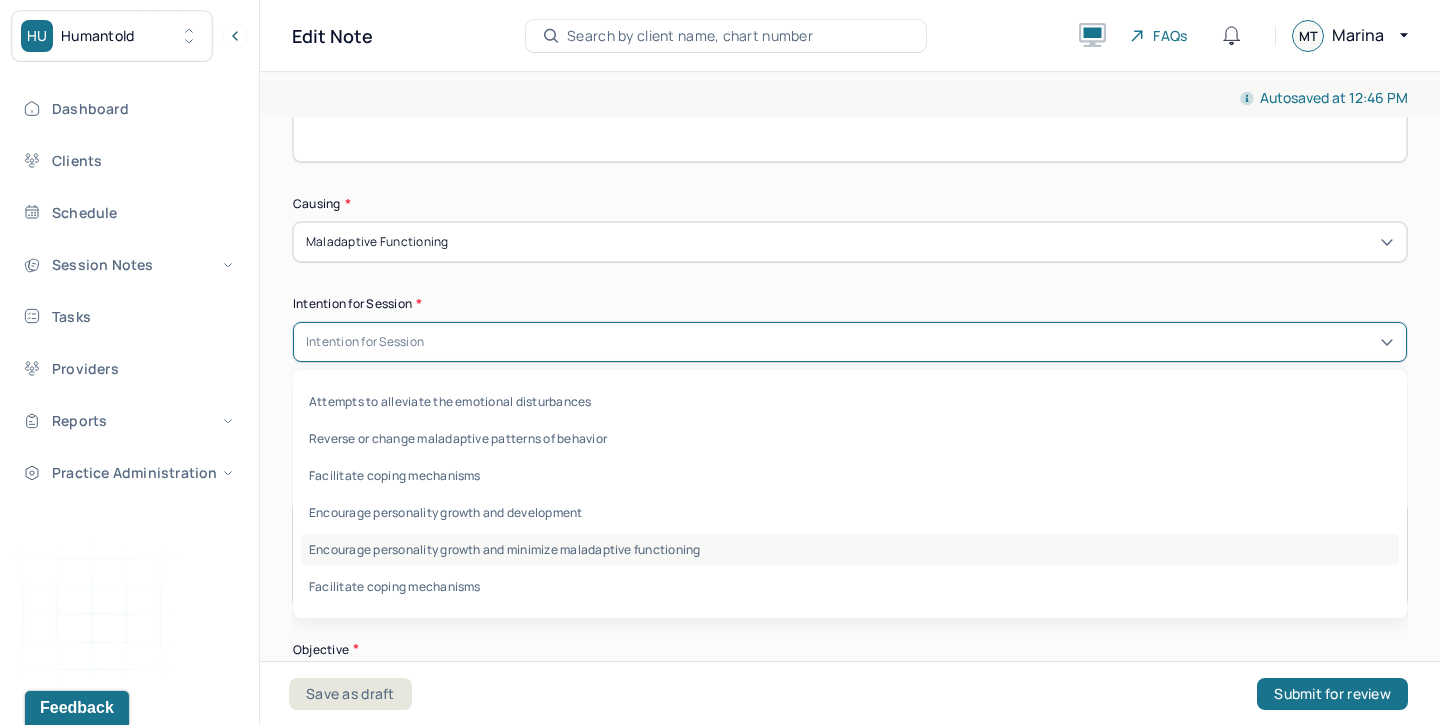 click on "Encourage personality growth and minimize maladaptive functioning" at bounding box center (850, 549) 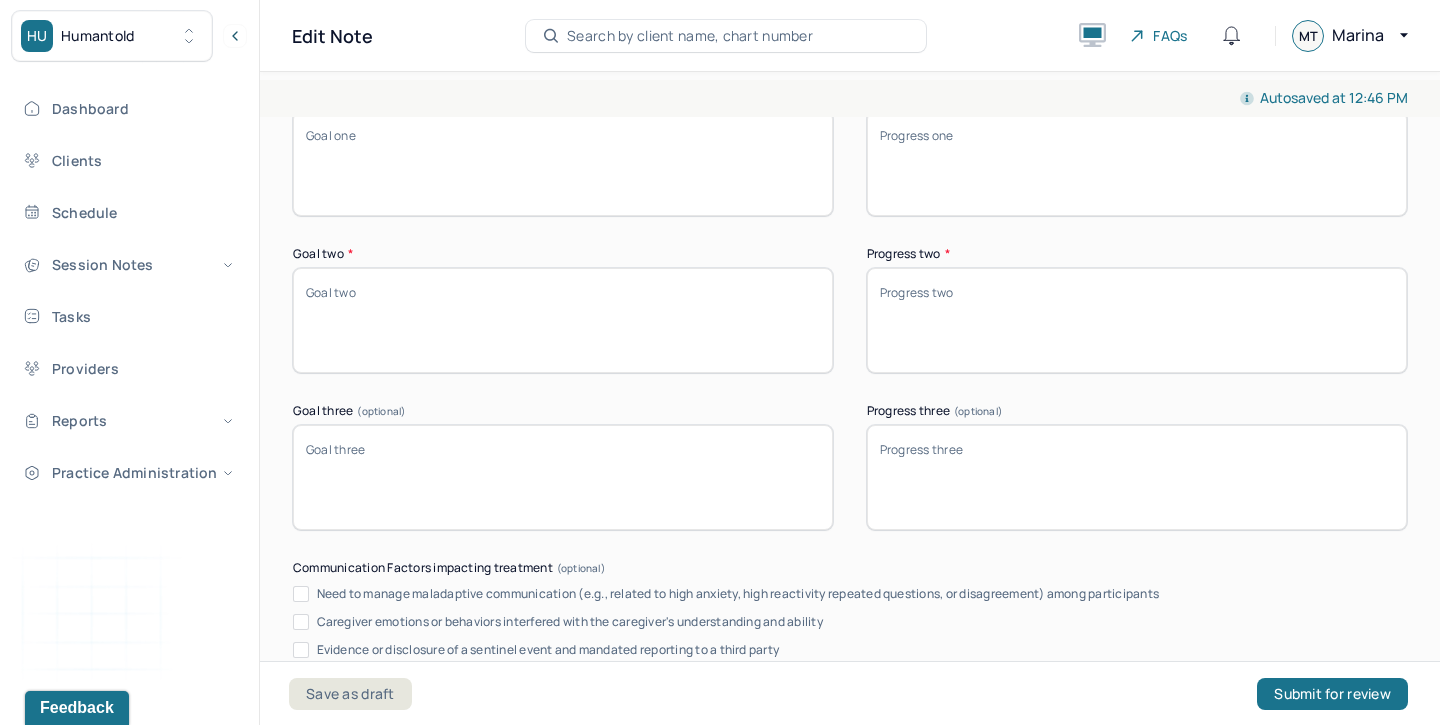 scroll, scrollTop: 3451, scrollLeft: 0, axis: vertical 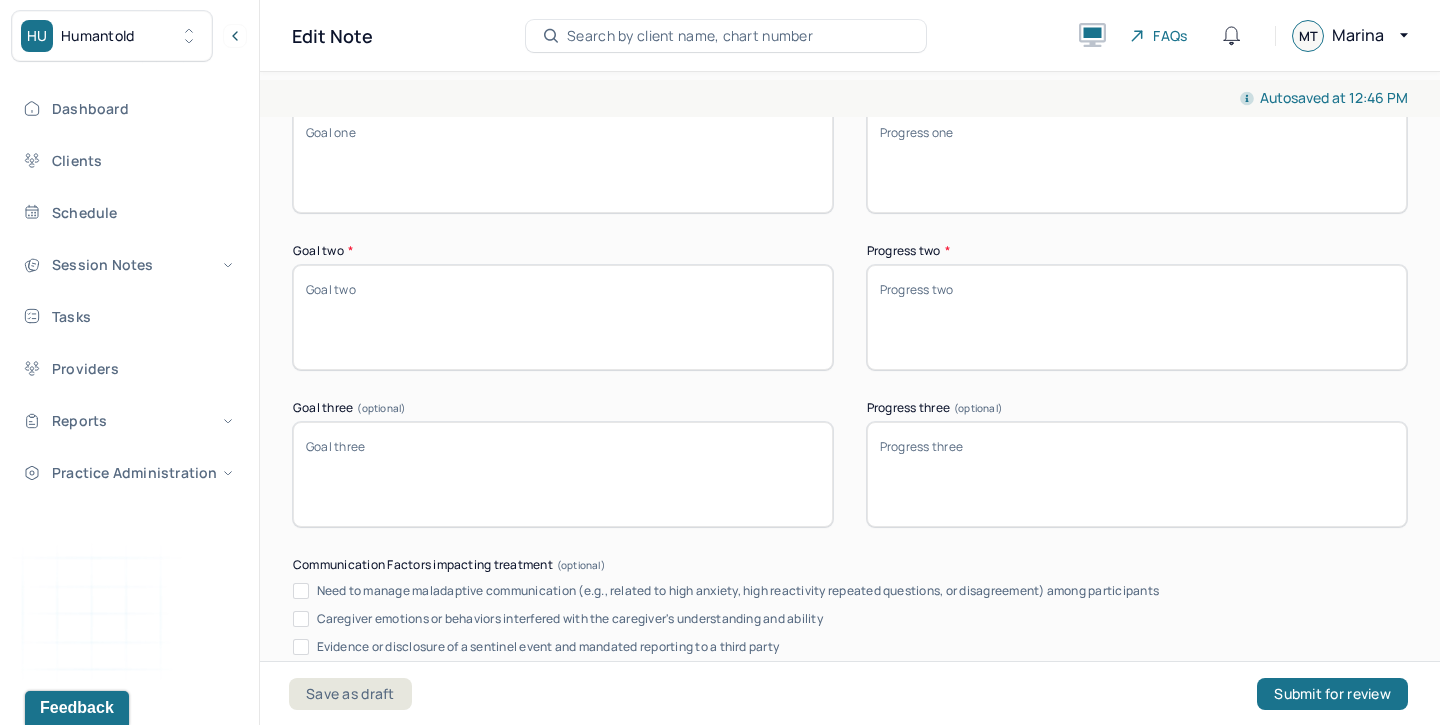 click on "Goal one *" at bounding box center (563, 160) 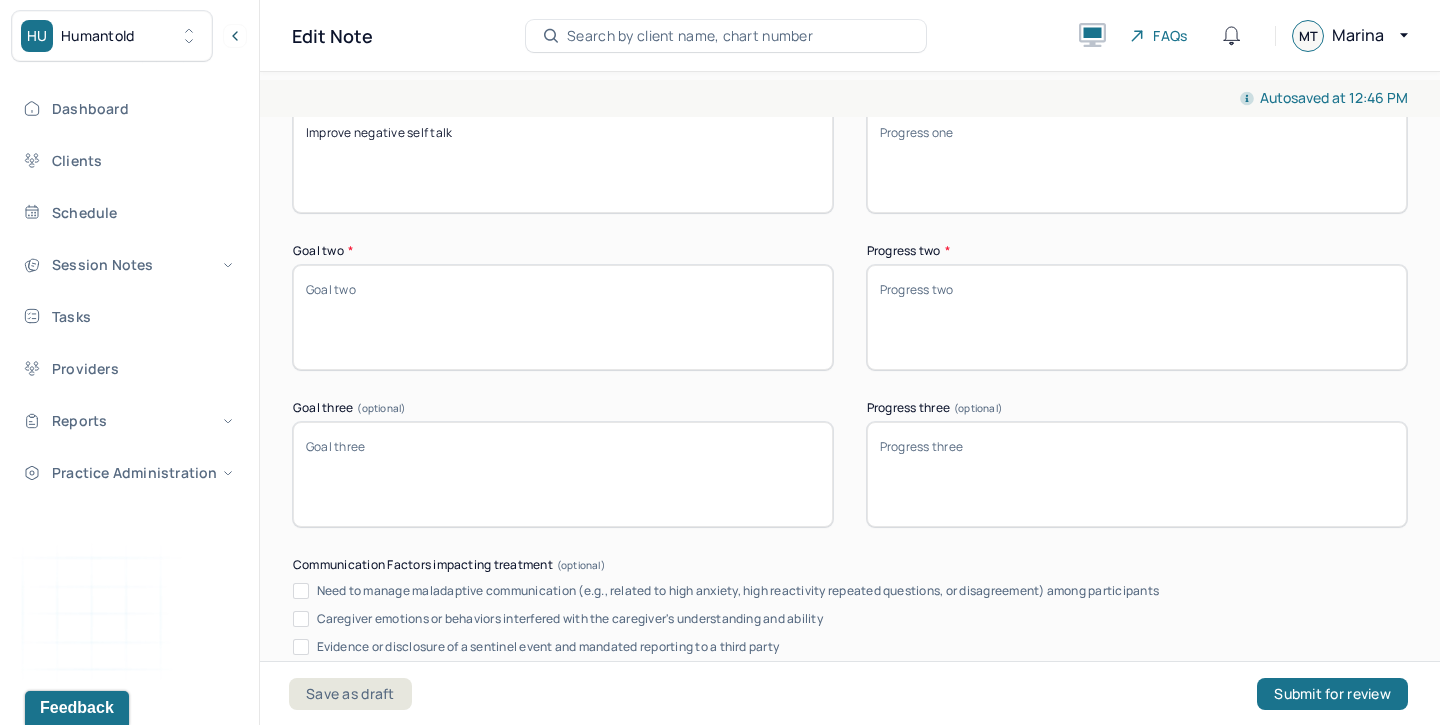 type on "Improve negative self talk" 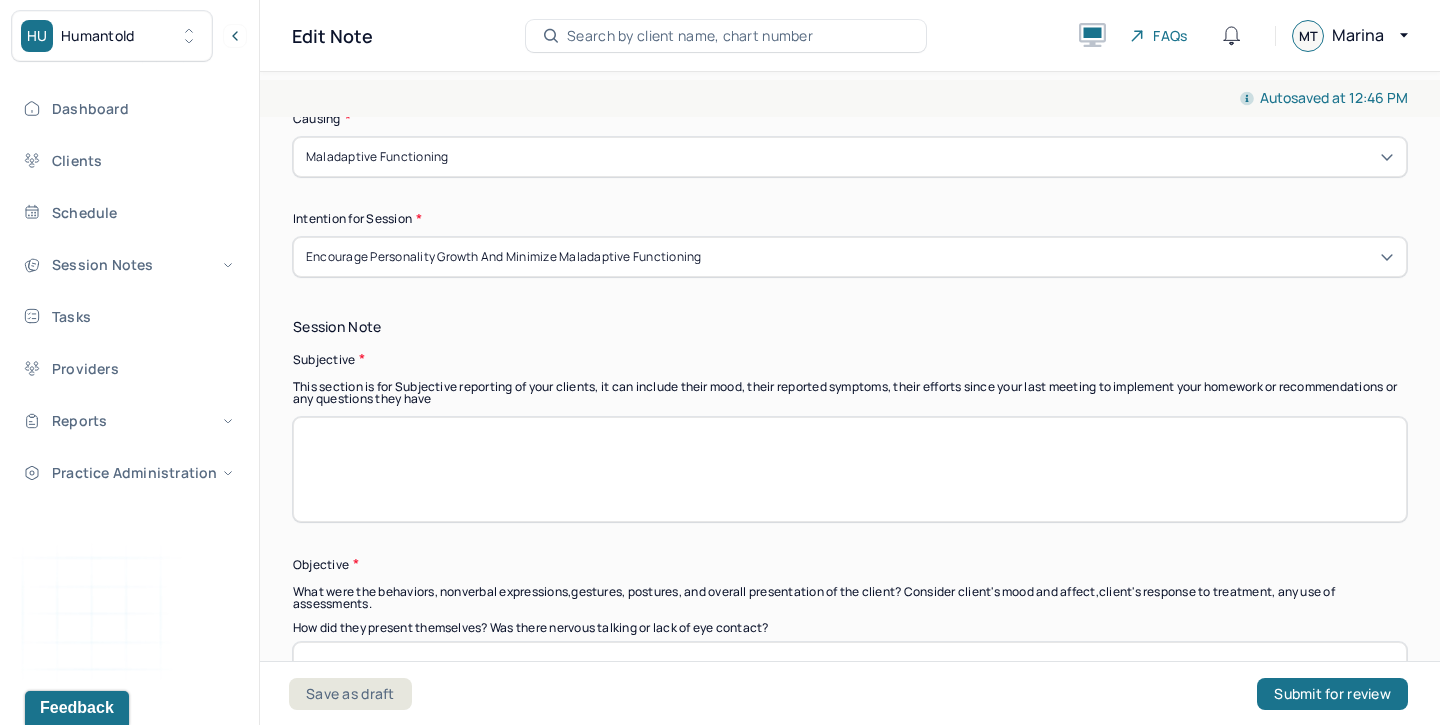 scroll, scrollTop: 1336, scrollLeft: 0, axis: vertical 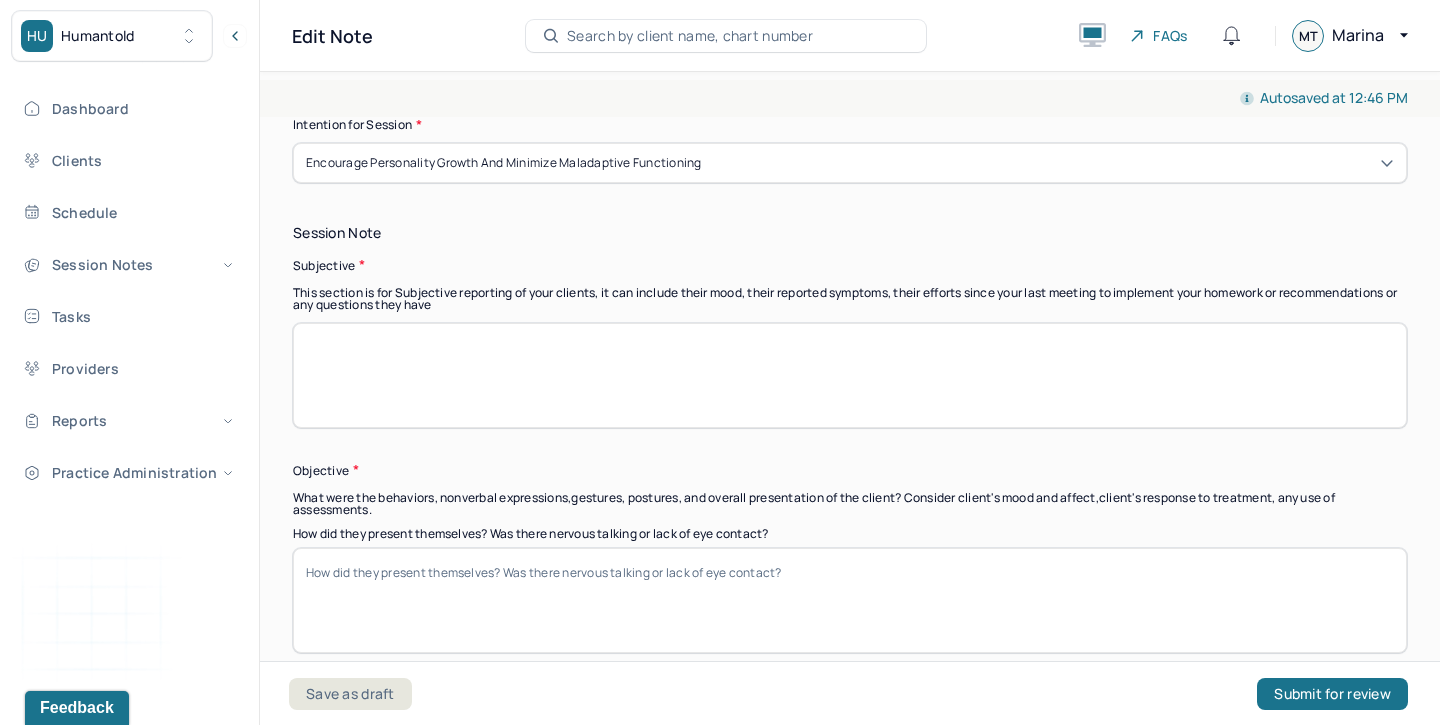 type on "Develop skills for managing anxiety, maladaptive cognitions" 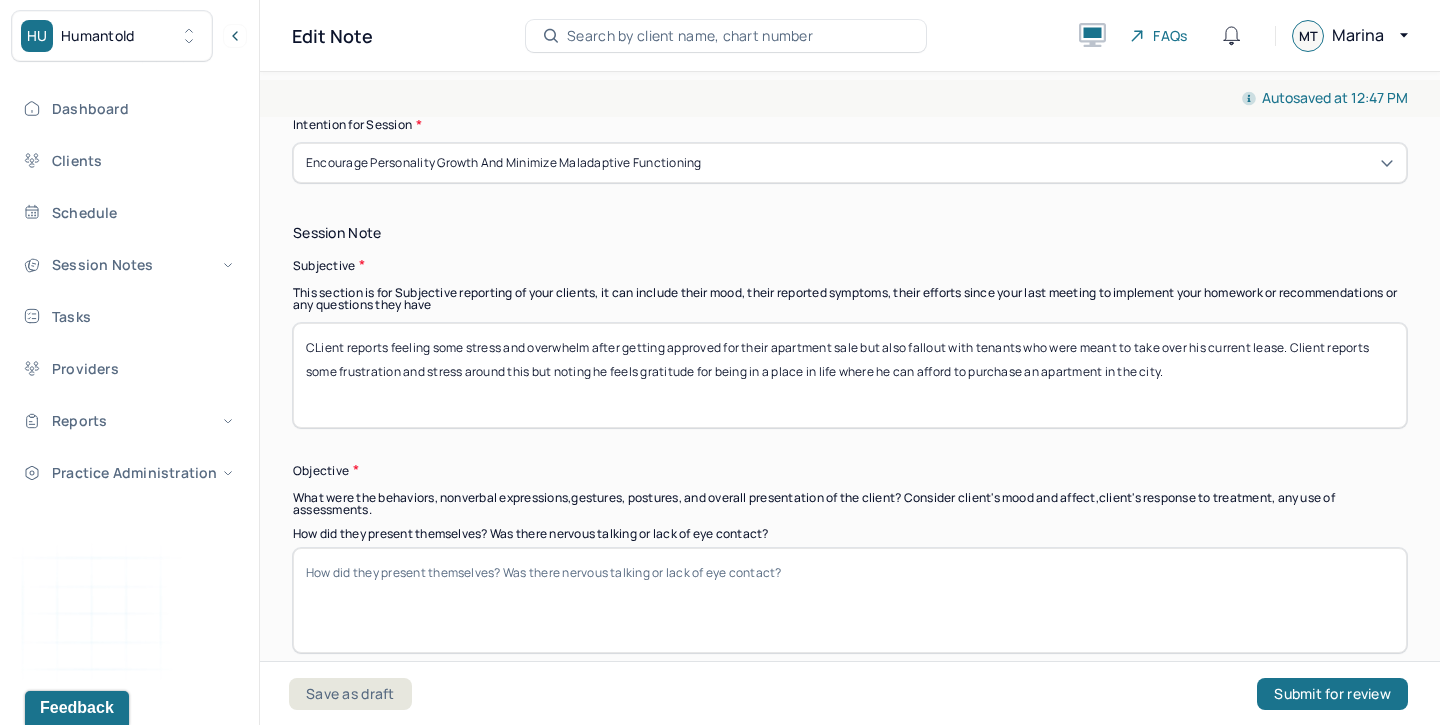 click on "CLient reports feeling some stress and overwhelm after getting approved for their apartment sale but also fallout with tenants who were meant to take over his current lease. Client reports some frustration and stress around this but noting he feels gratitutde for being in a place in life where he can afford to purchase an apartment in the [CITY]." at bounding box center (850, 375) 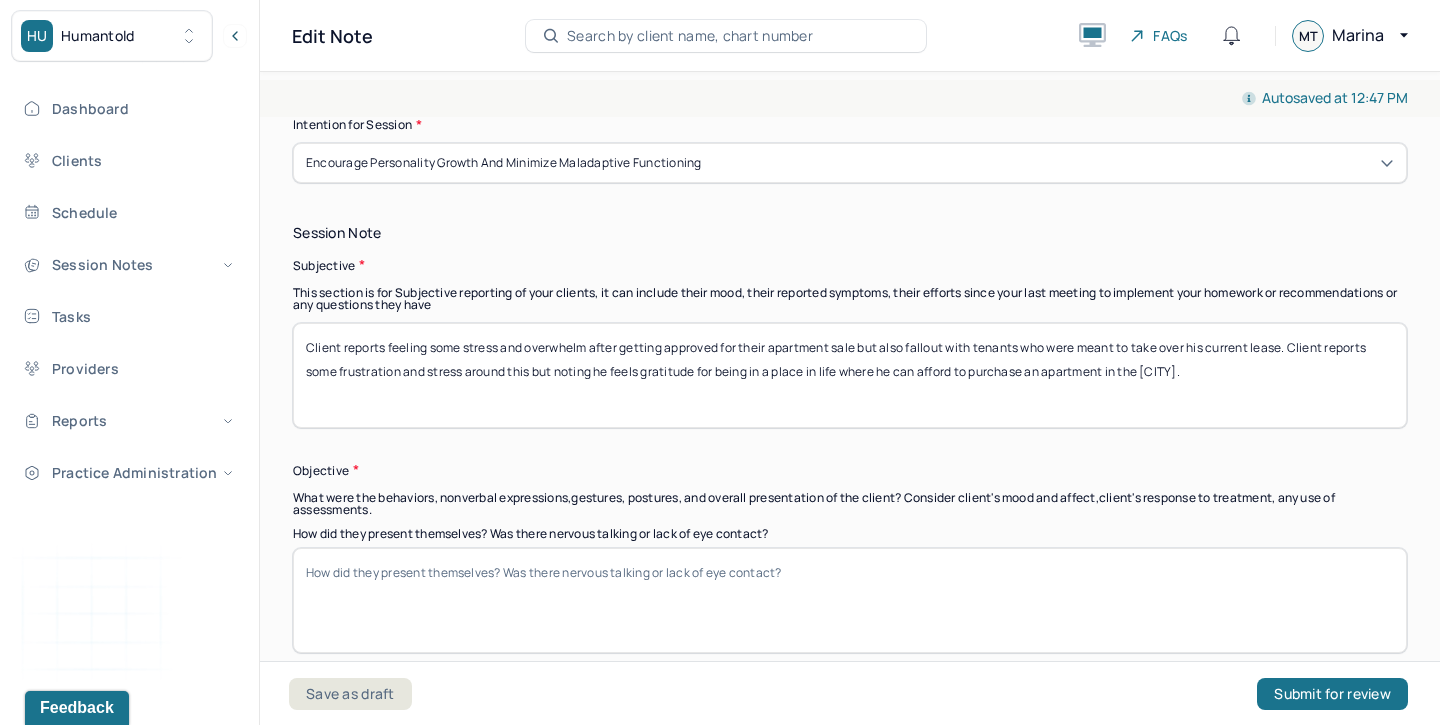 click on "CLient reports feeling some stress and overwhelm after getting approved for their apartment sale but also fallout with tenants who were meant to take over his current lease. Client reports some frustration and stress around this but noting he feels gratitutde for being in a place in life where he can afford to purchase an apartment in the [CITY]." at bounding box center [850, 375] 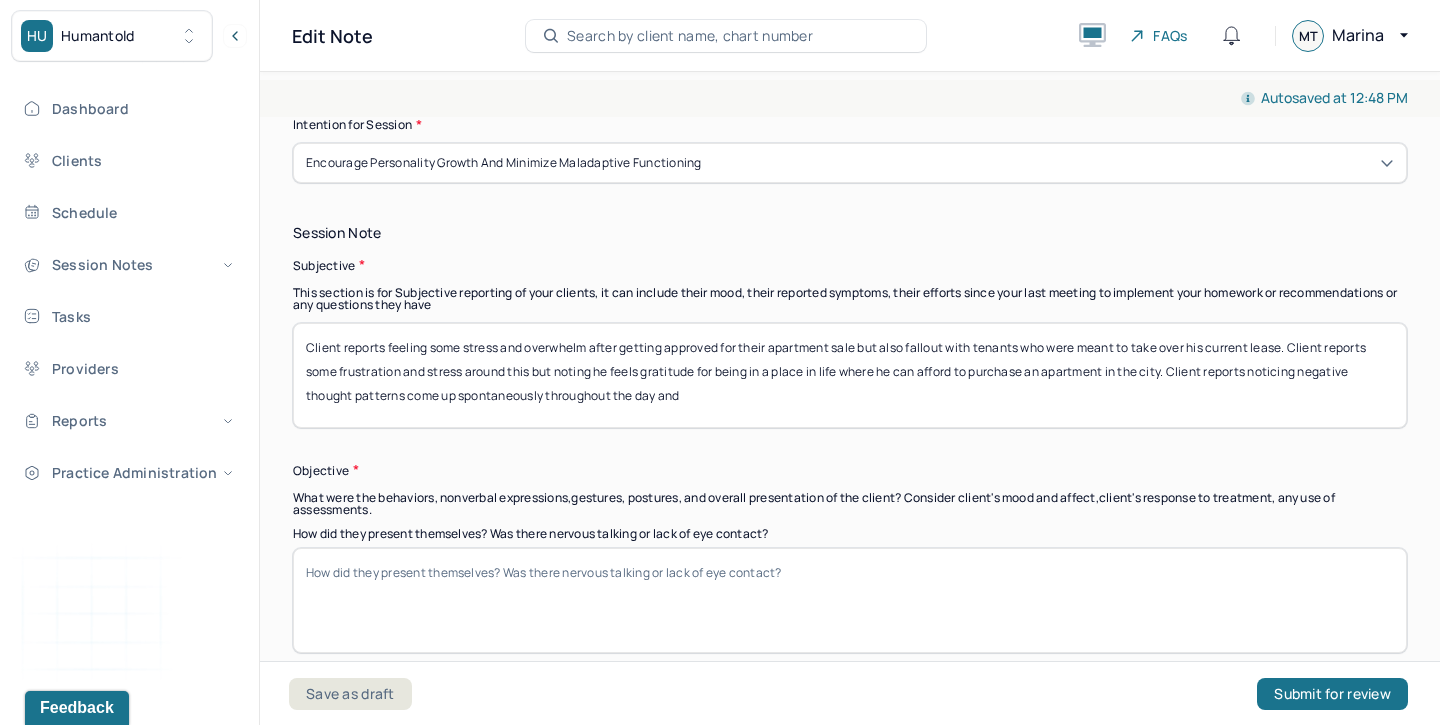 click on "Client reports feeling some stress and overwhelm after getting approved for their apartment sale but also fallout with tenants who were meant to take over his current lease. Client reports some frustration and stress around this but noting he feels gratitude for being in a place in life where he can afford to purchase an apartment in the city. Client reports noticing negative thought patterns come up sponataneously throughout the day and" at bounding box center [850, 375] 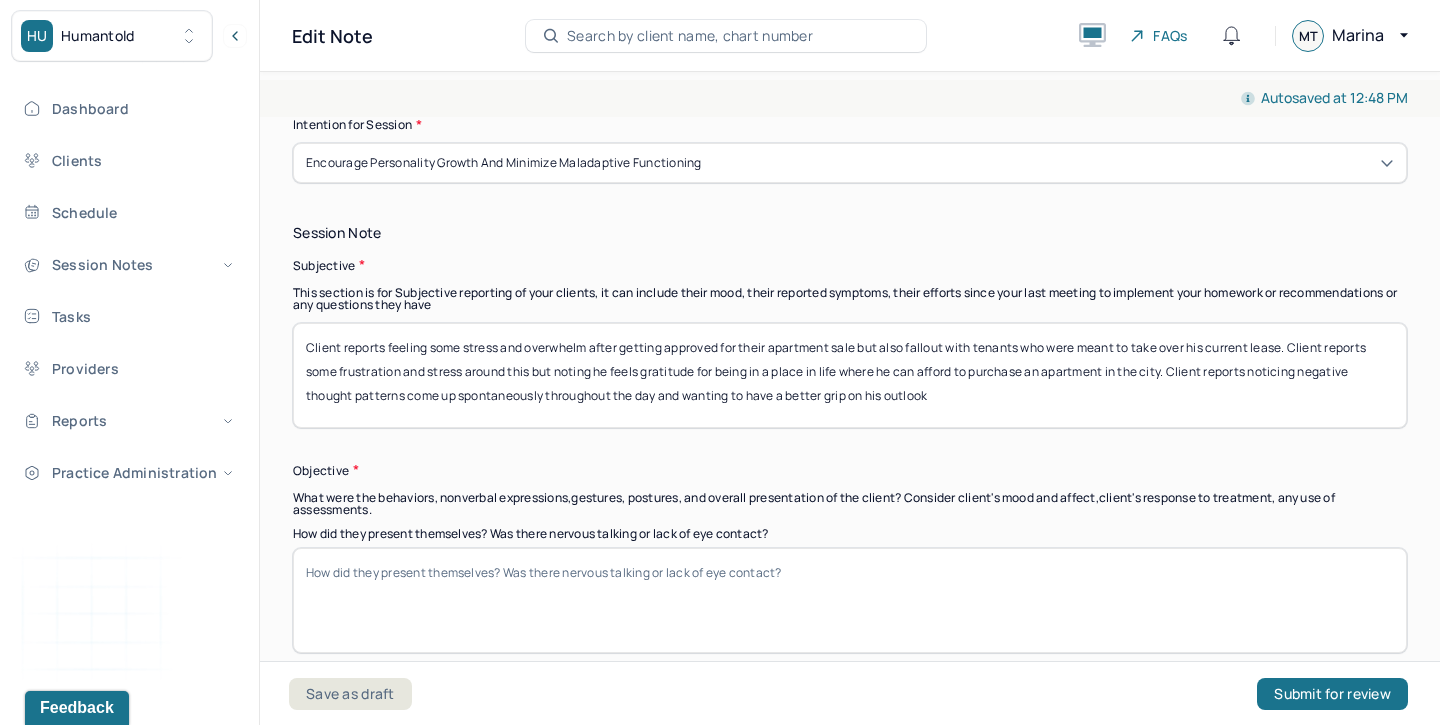 click on "Client reports feeling some stress and overwhelm after getting approved for their apartment sale but also fallout with tenants who were meant to take over his current lease. Client reports some frustration and stress around this but noting he feels gratitude for being in a place in life where he can afford to purchase an apartment in the city. Client reports noticing negative thought patterns come up sponataneously throughout the day and" at bounding box center (850, 375) 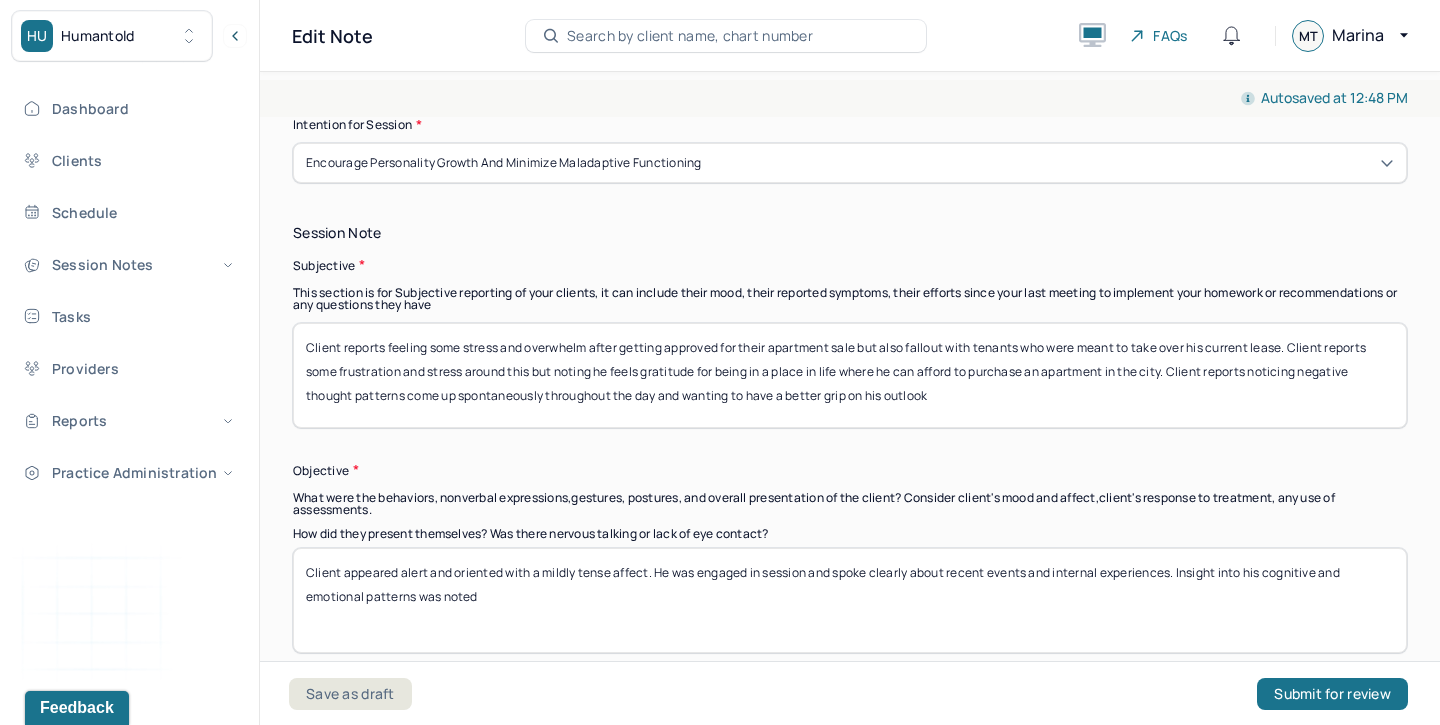 type on "Client appeared alert and oriented with a mildly tense affect. He was engaged in session and spoke clearly about recent events and internal experiences. Insight into his cognitive and emotional patterns was noted" 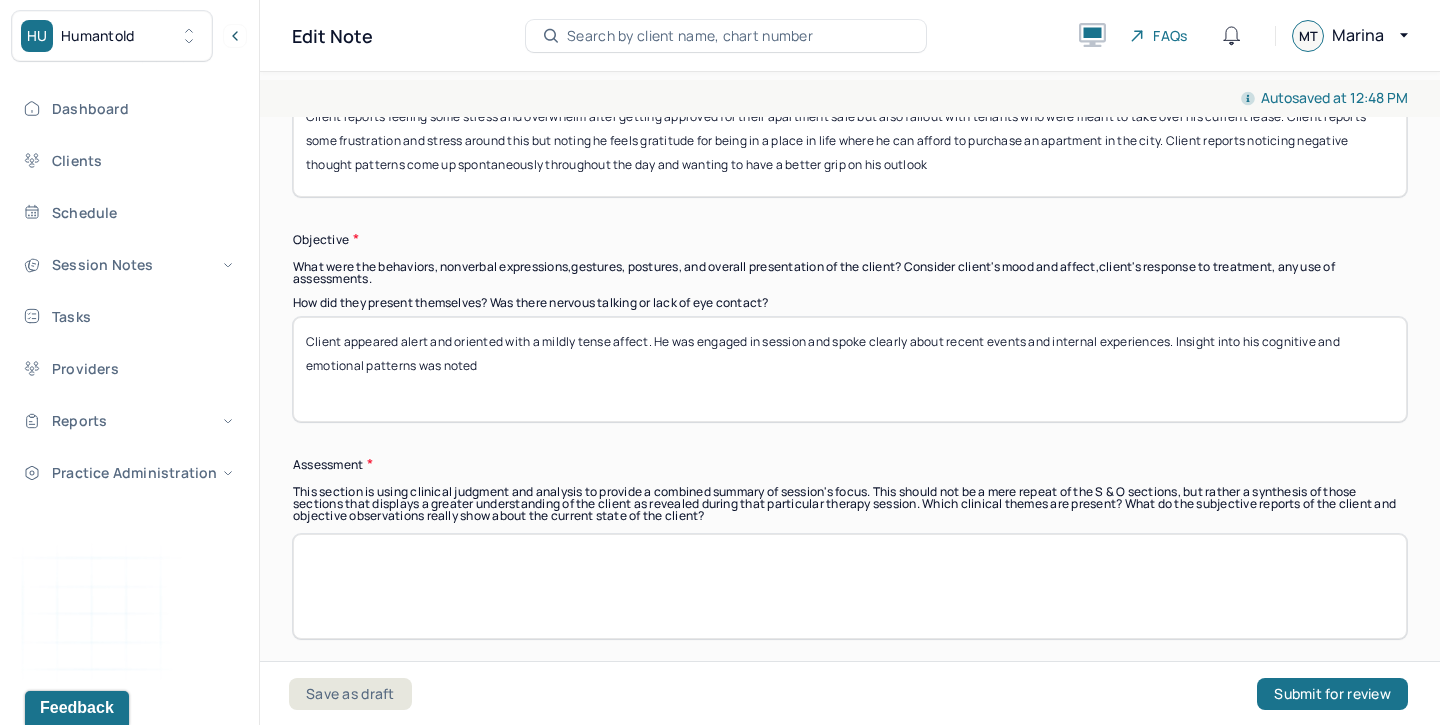 scroll, scrollTop: 1568, scrollLeft: 0, axis: vertical 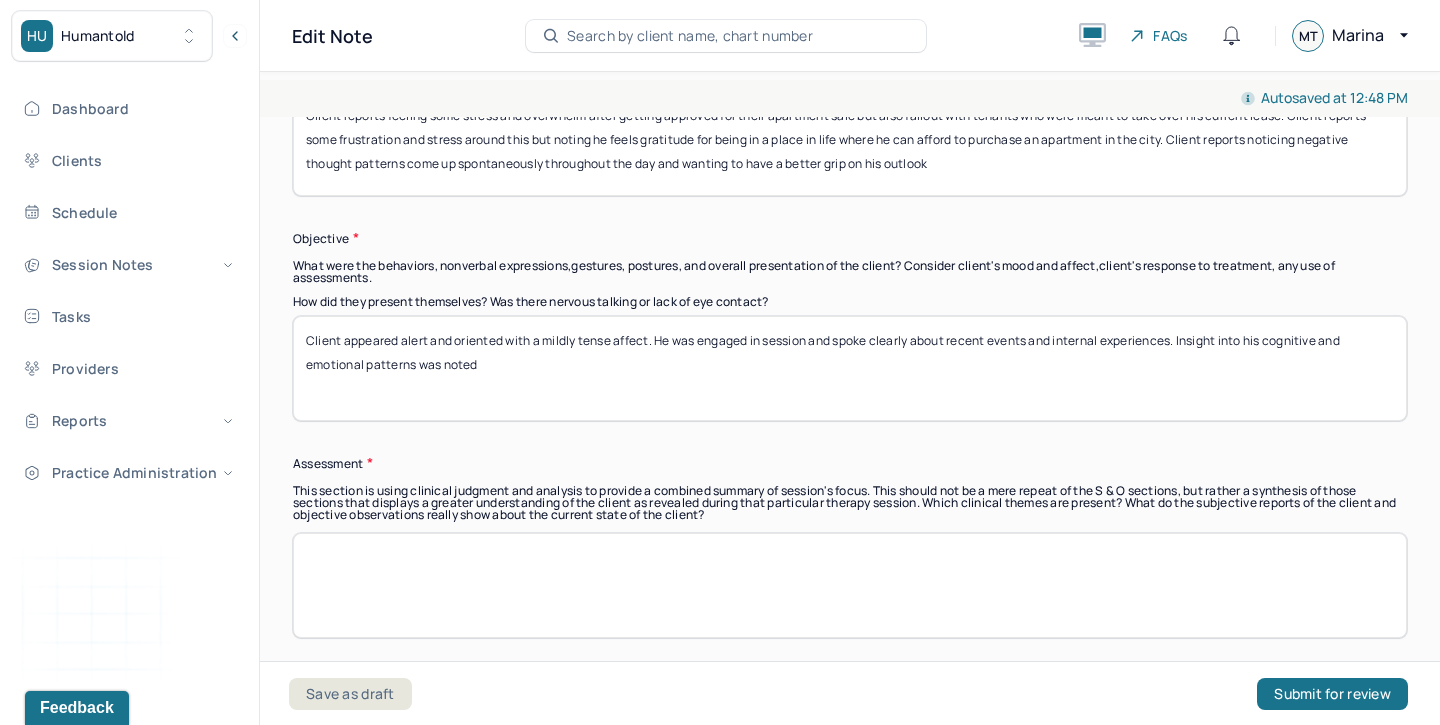 click at bounding box center (850, 585) 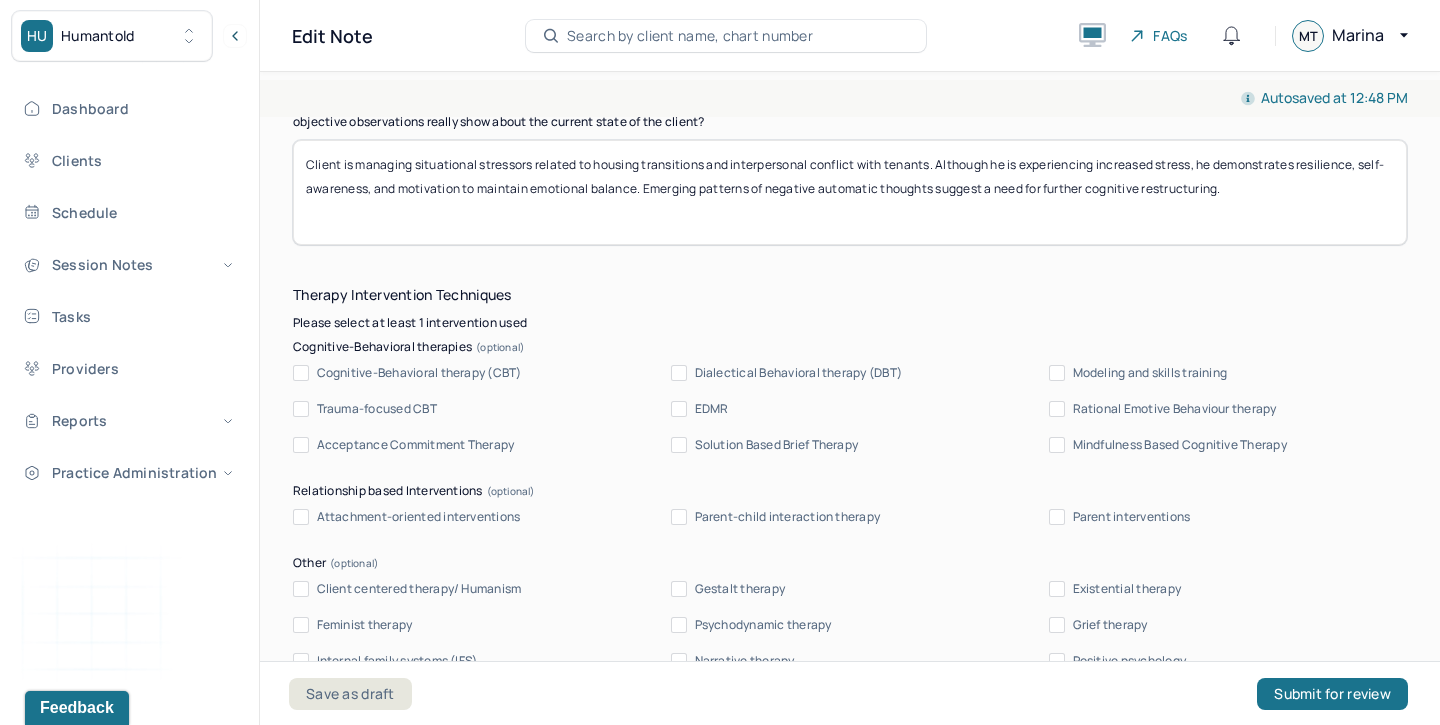 scroll, scrollTop: 1996, scrollLeft: 0, axis: vertical 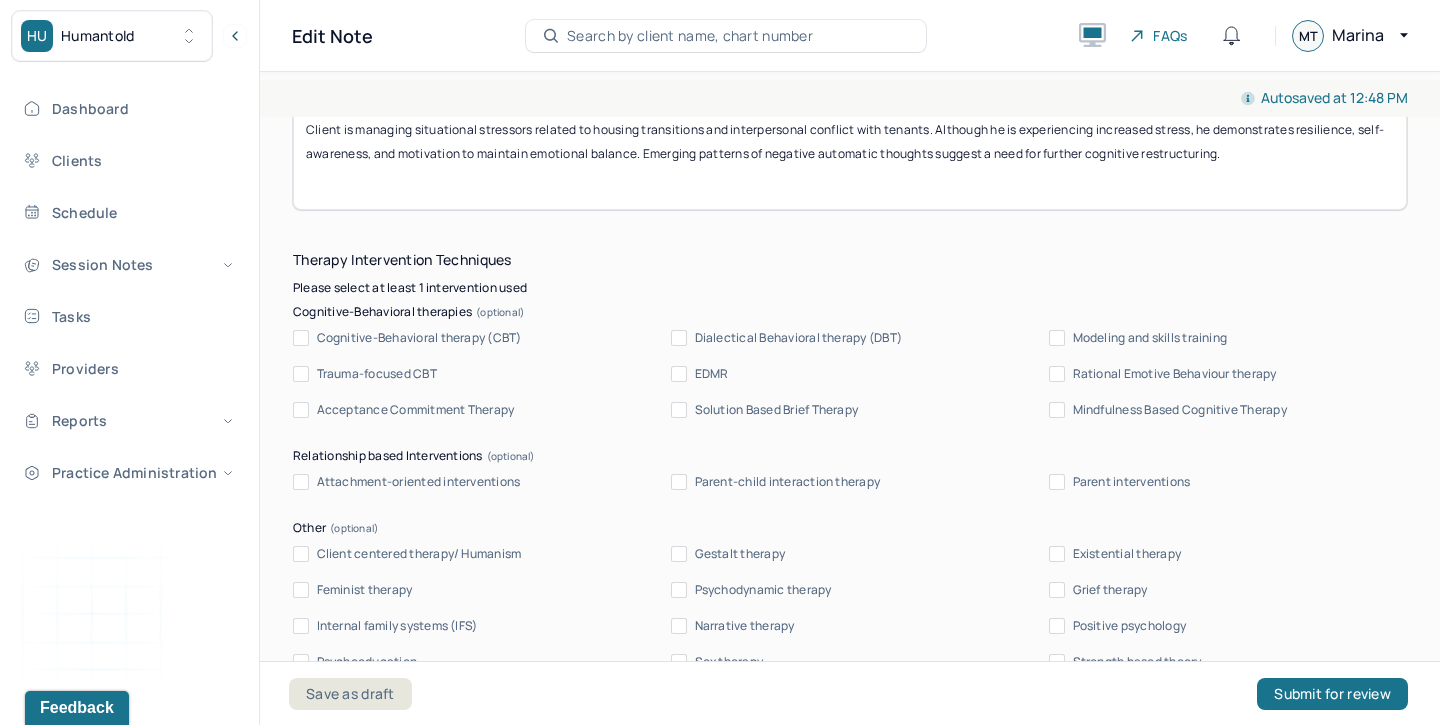 type on "Client is managing situational stressors related to housing transitions and interpersonal conflict with tenants. Although he is experiencing increased stress, he demonstrates resilience, self-awareness, and motivation to maintain emotional balance. Emerging patterns of negative automatic thoughts suggest a need for further cognitive restructuring." 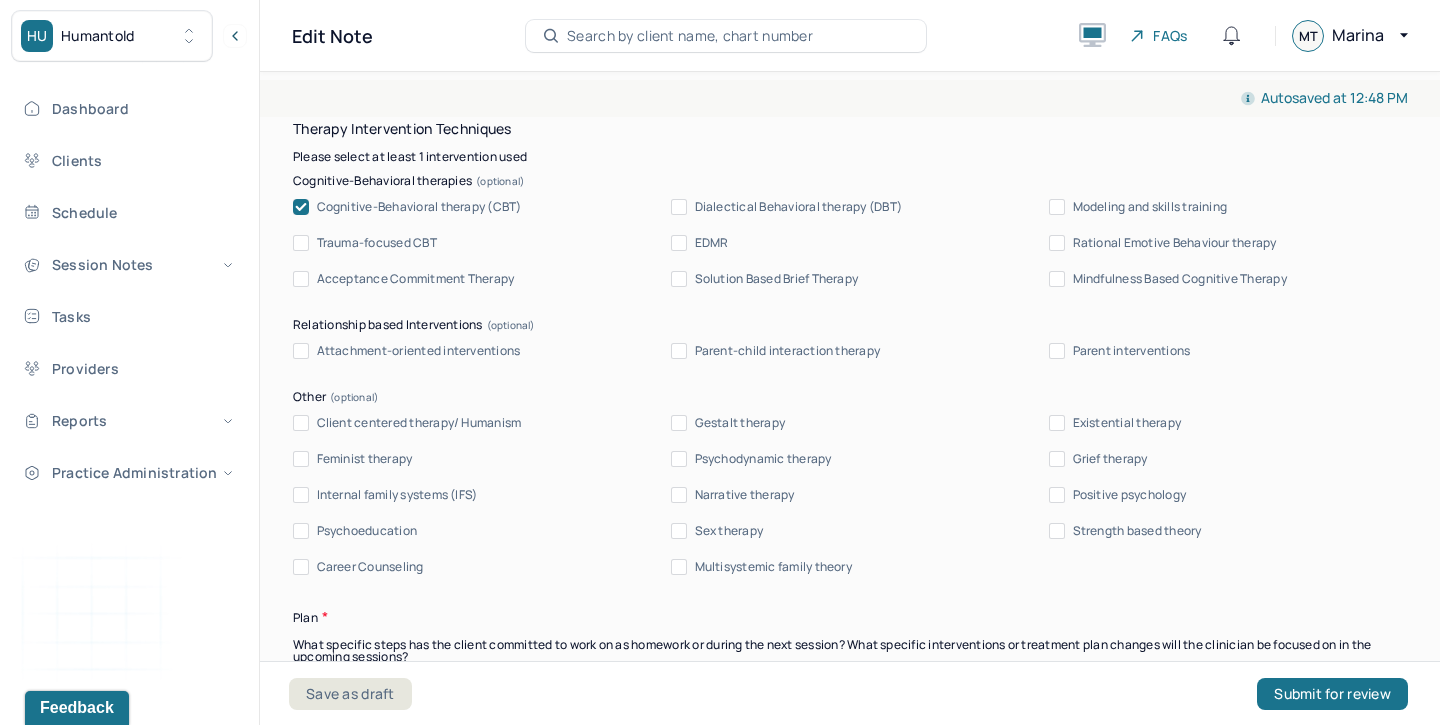scroll, scrollTop: 2128, scrollLeft: 0, axis: vertical 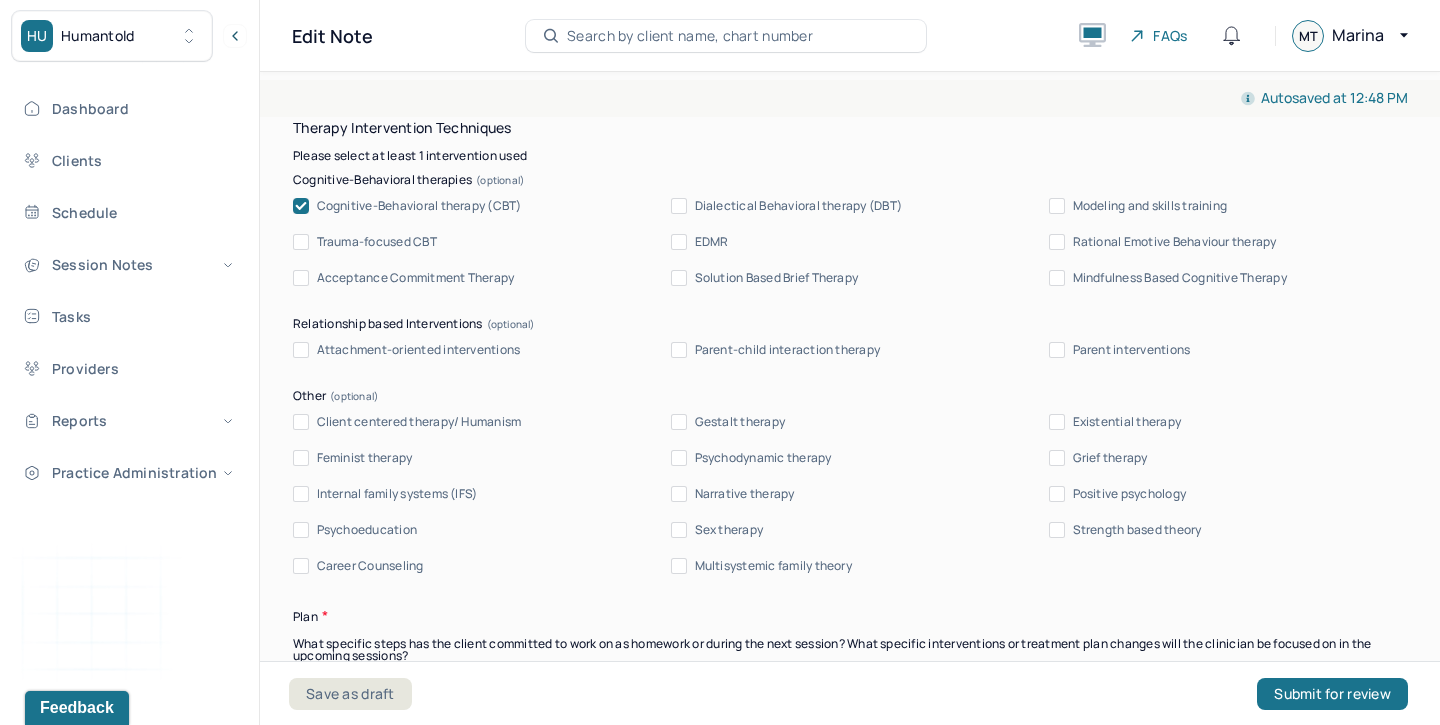click on "Modeling and skills training" at bounding box center (1150, 206) 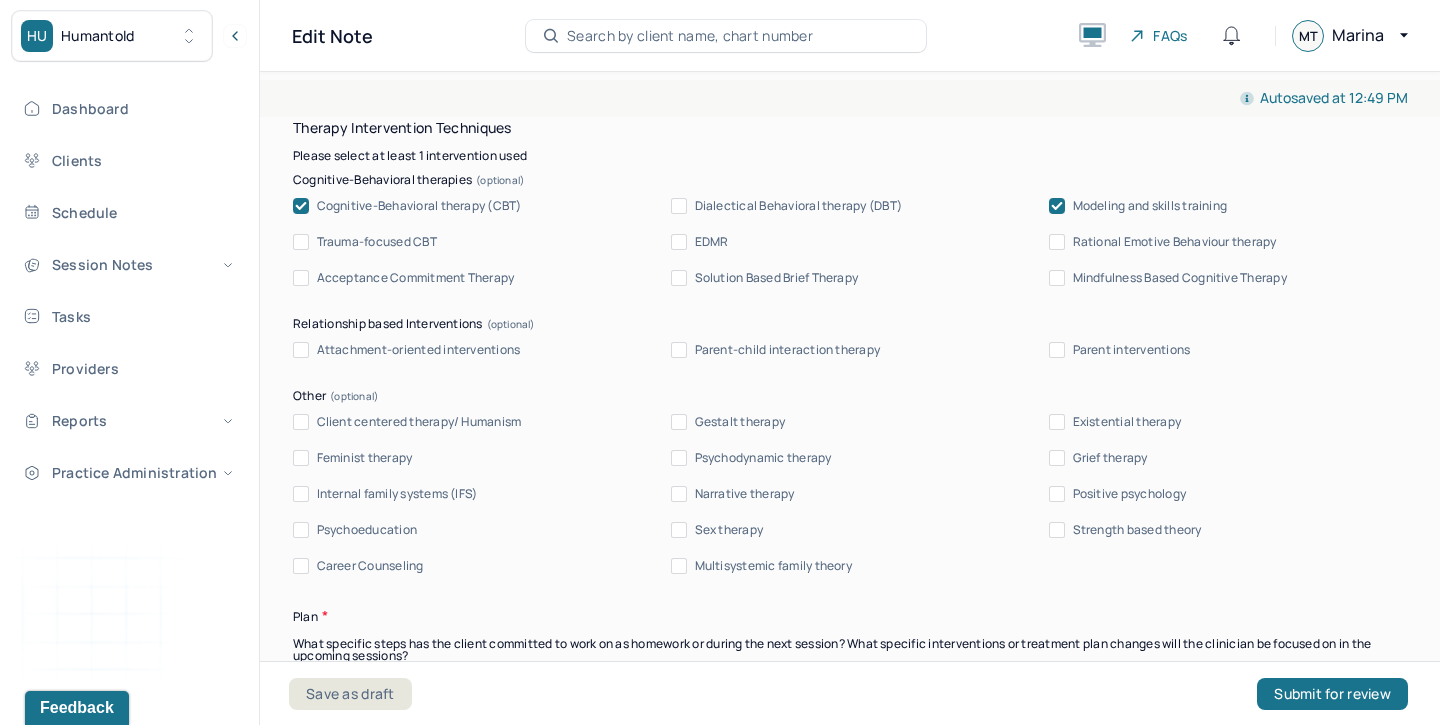click on "Narrative therapy" at bounding box center [745, 494] 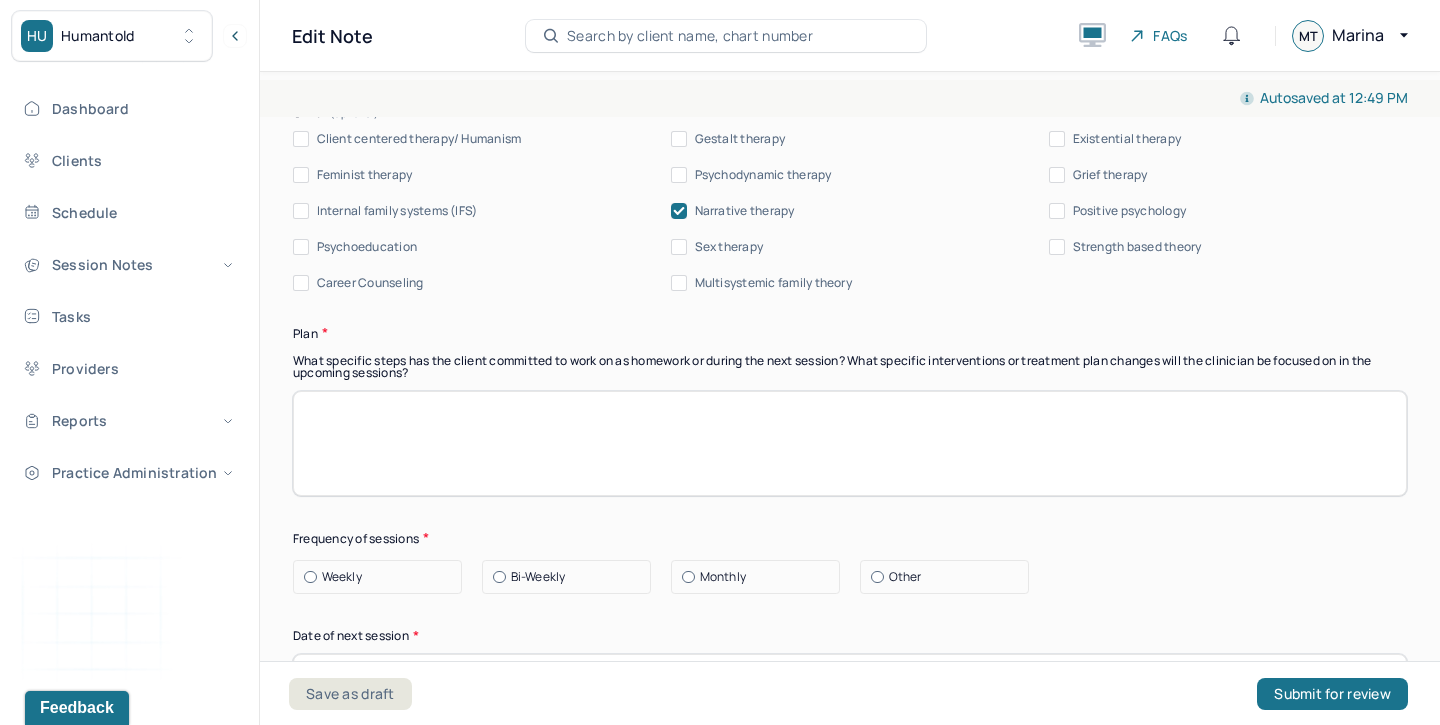 scroll, scrollTop: 2415, scrollLeft: 0, axis: vertical 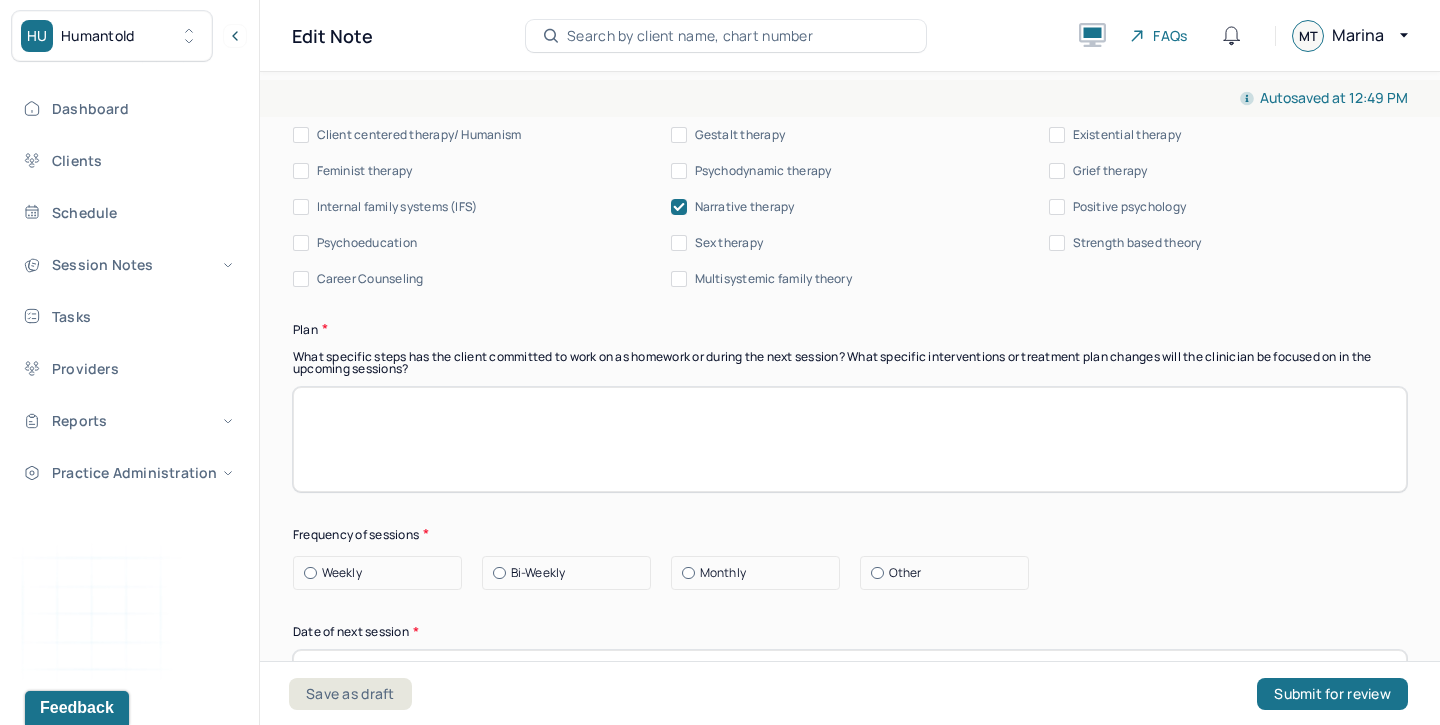 click at bounding box center (850, 439) 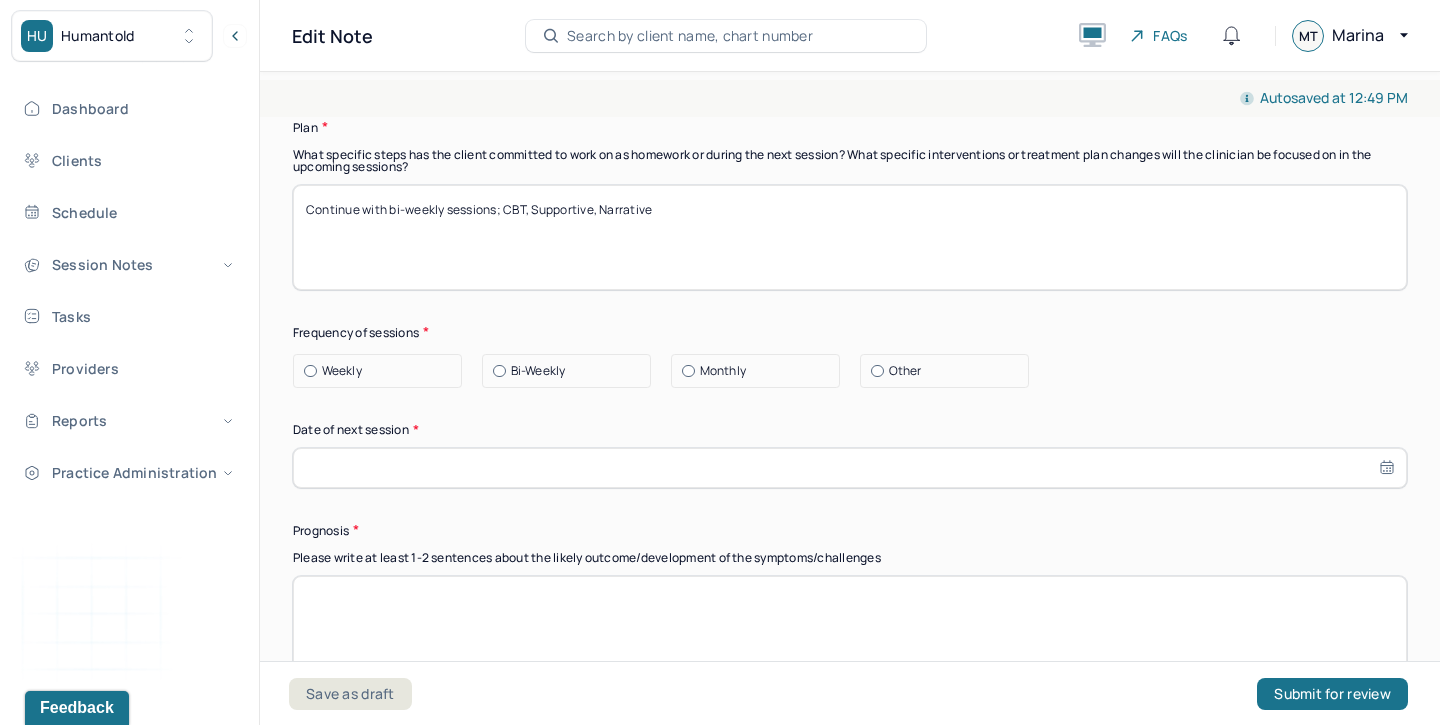 scroll, scrollTop: 2618, scrollLeft: 0, axis: vertical 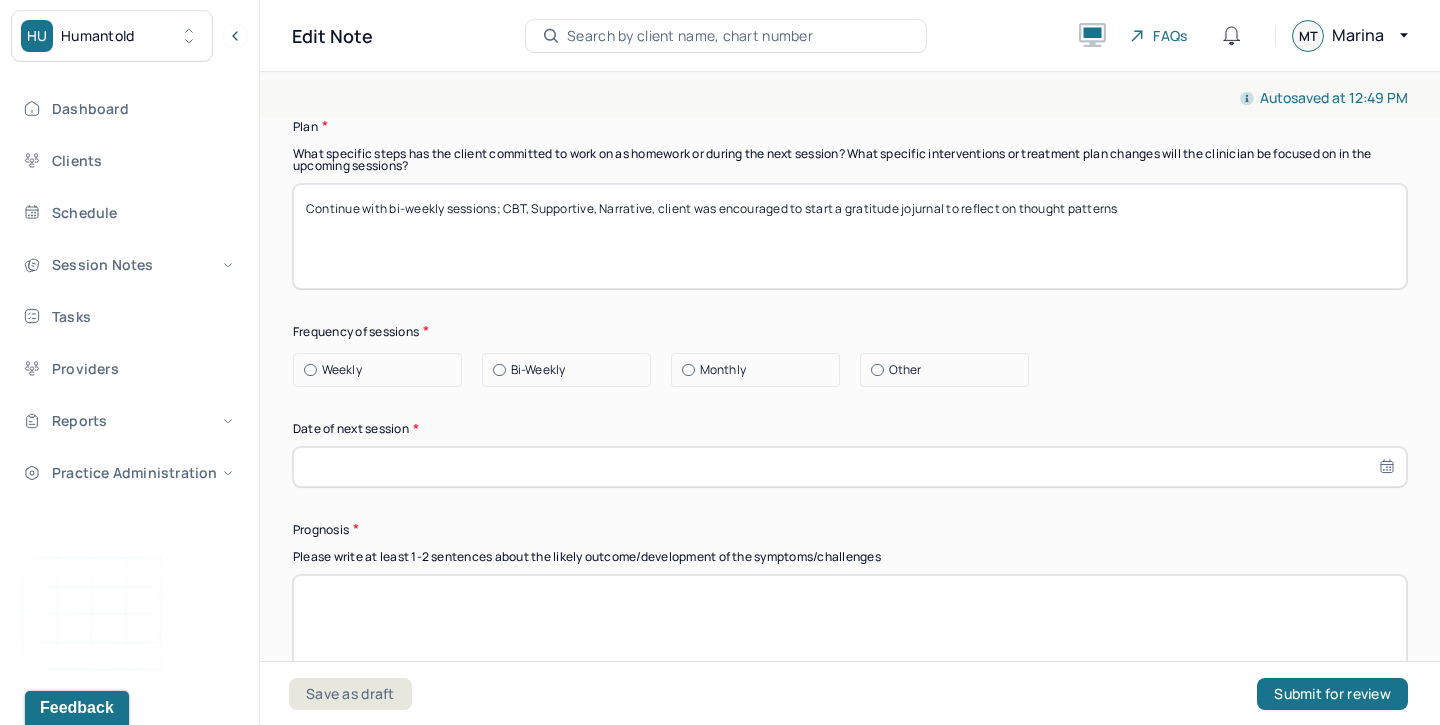 click on "Continue with bi-weekly sessions; CBT, Supportive, Narrative" at bounding box center [850, 236] 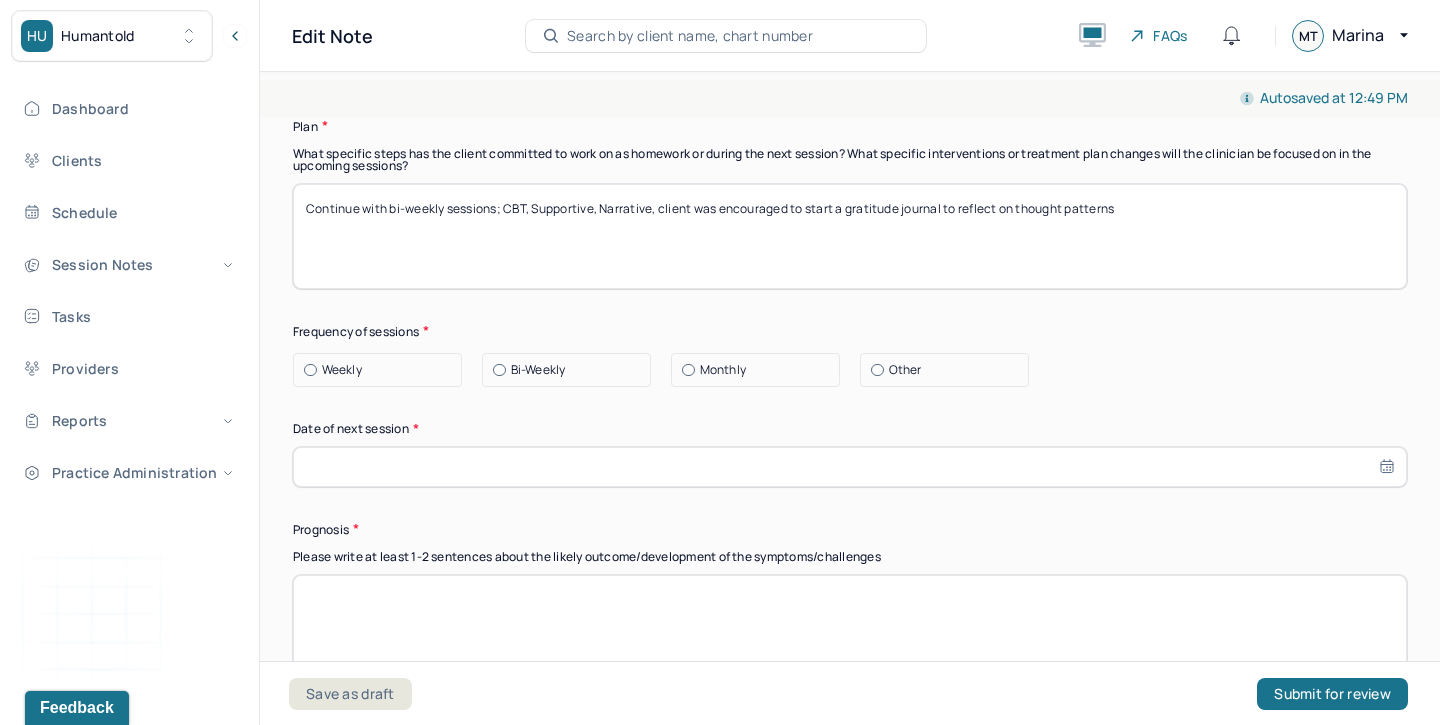 type on "Continue with bi-weekly sessions; CBT, Supportive, Narrative, client was encouraged to start a gratitude journal to reflect on thought patterns" 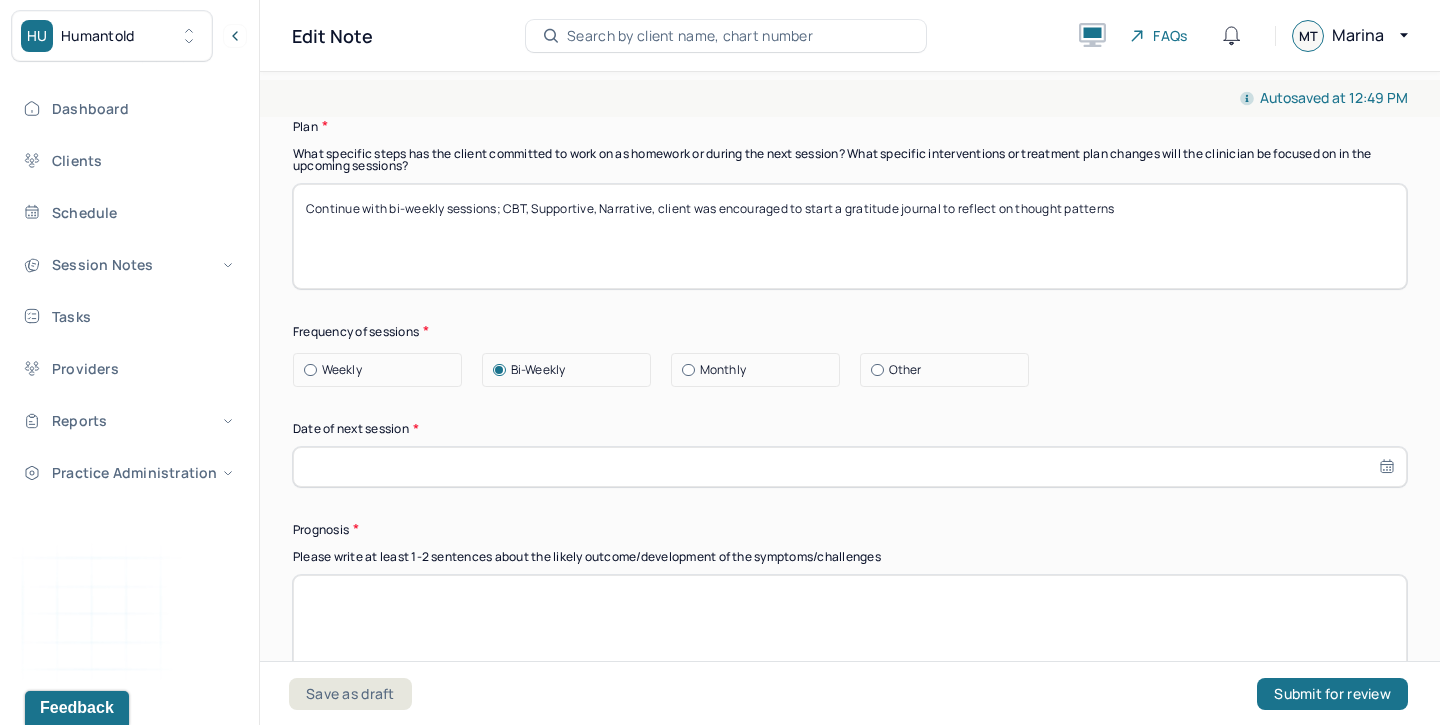 click at bounding box center (850, 467) 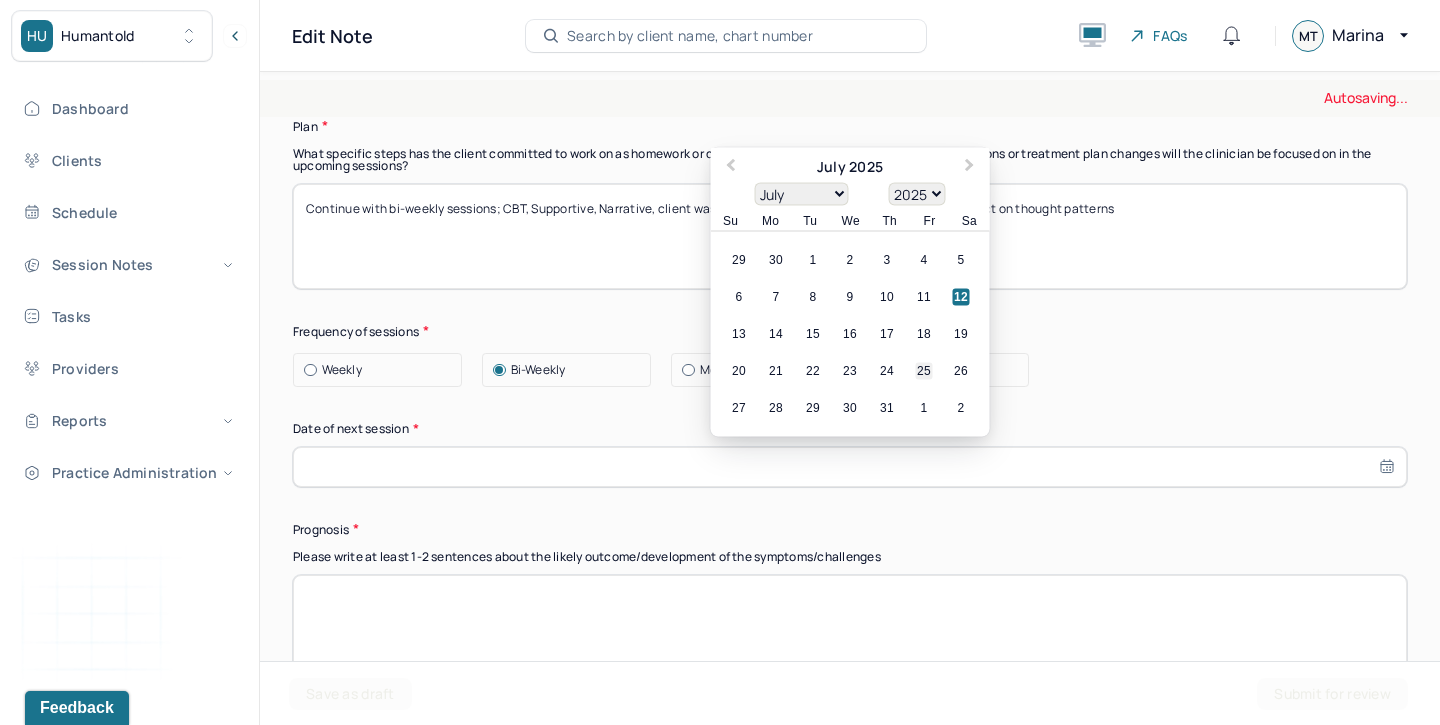 click on "25" at bounding box center [924, 370] 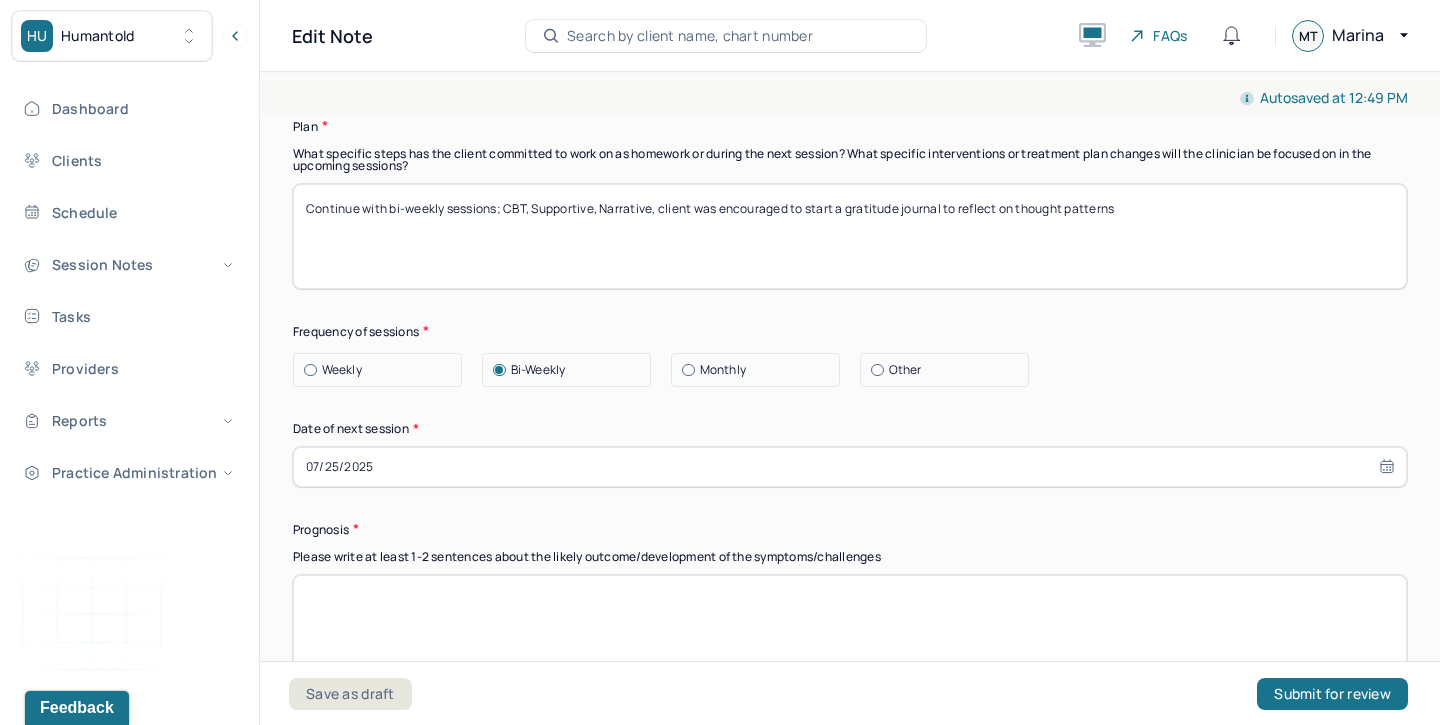 scroll, scrollTop: 2882, scrollLeft: 0, axis: vertical 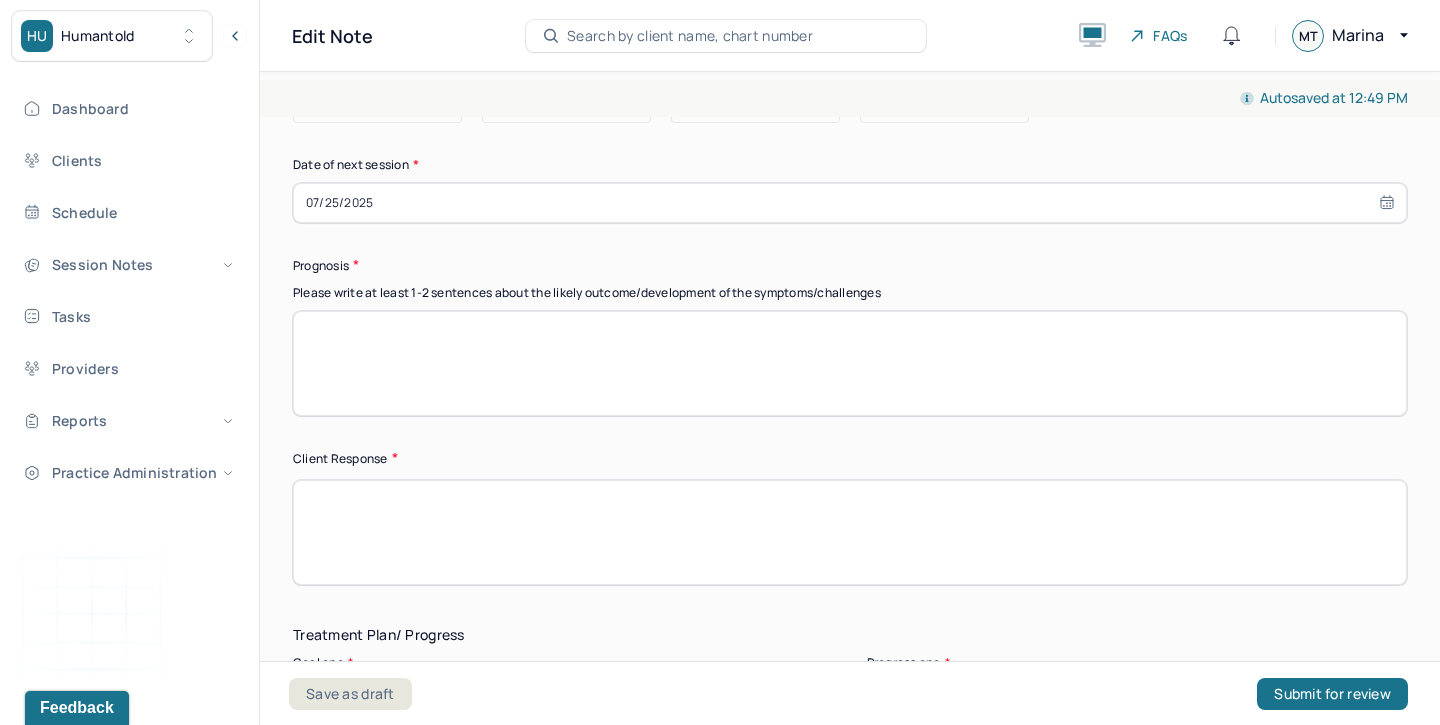 click at bounding box center (850, 532) 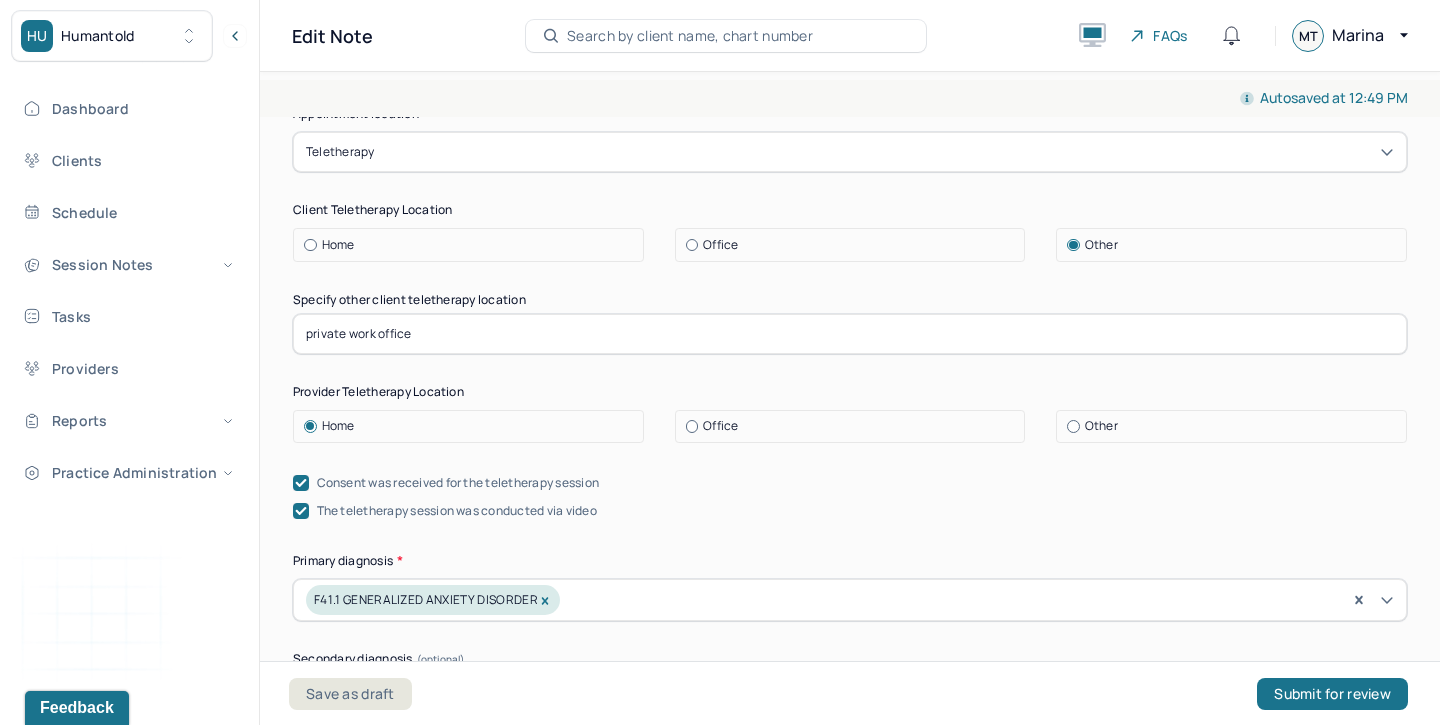 scroll, scrollTop: 0, scrollLeft: 0, axis: both 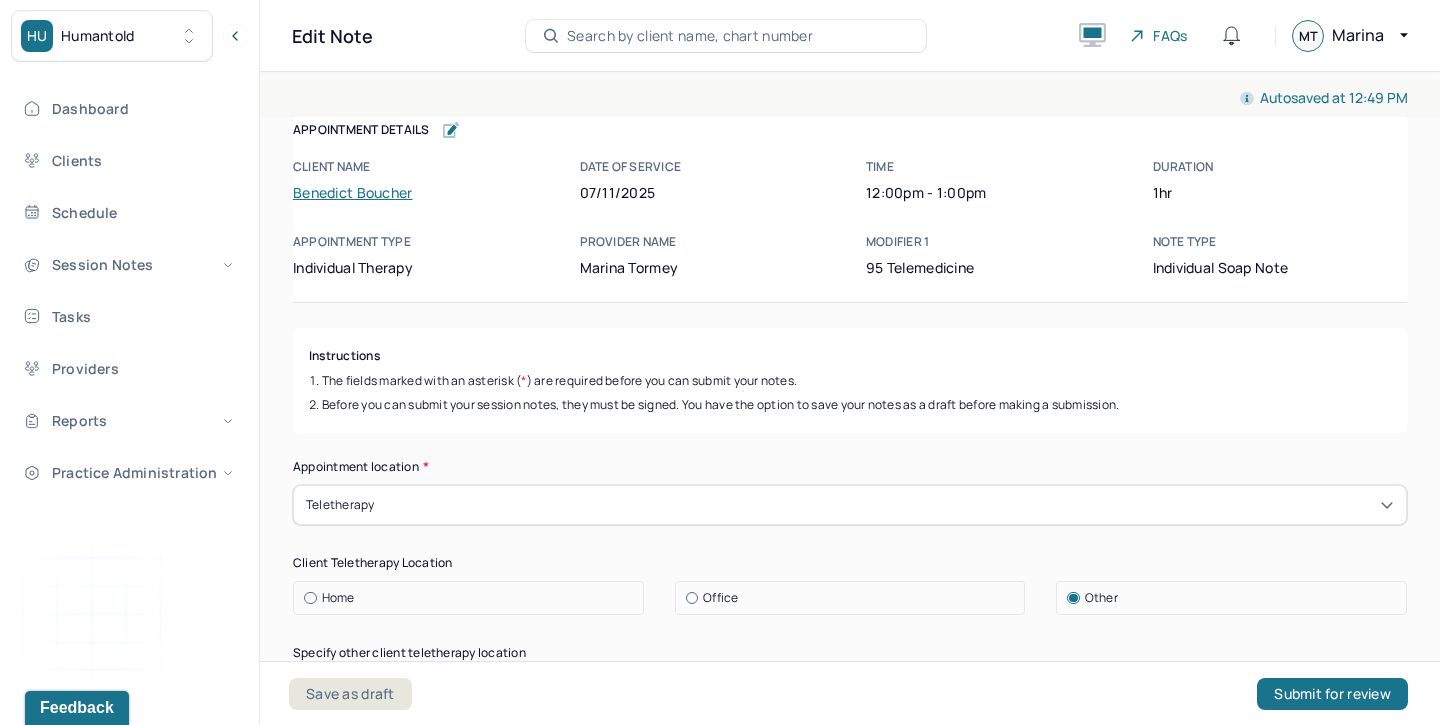 type on "Client was engaged and communicative." 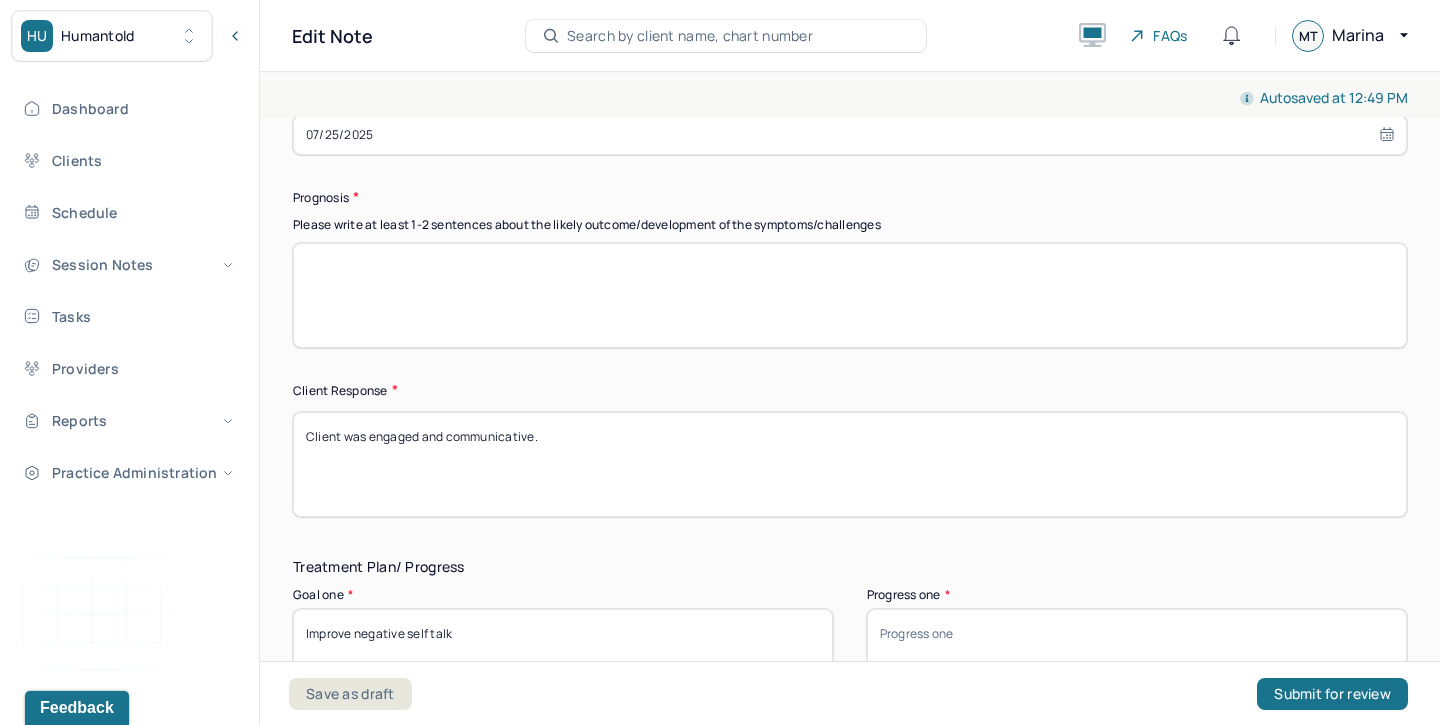 scroll, scrollTop: 2929, scrollLeft: 0, axis: vertical 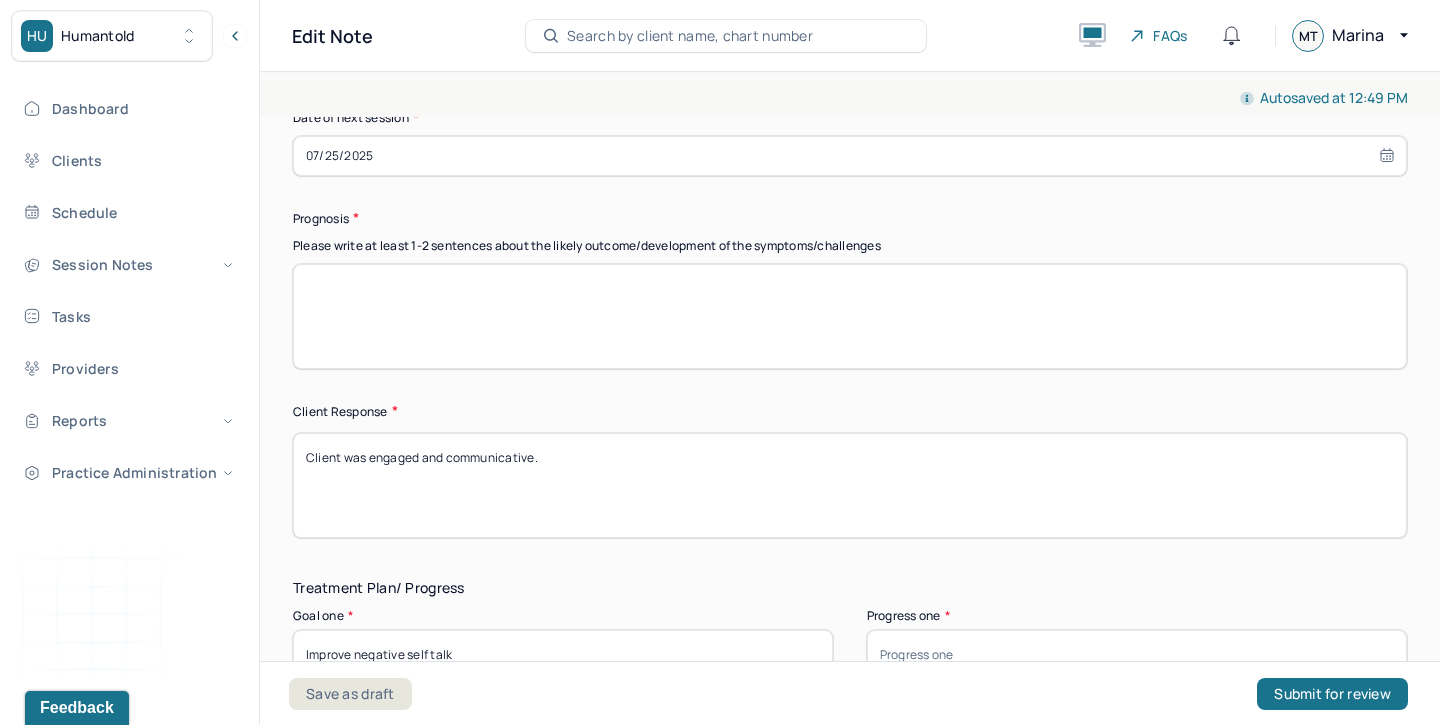 click at bounding box center (850, 316) 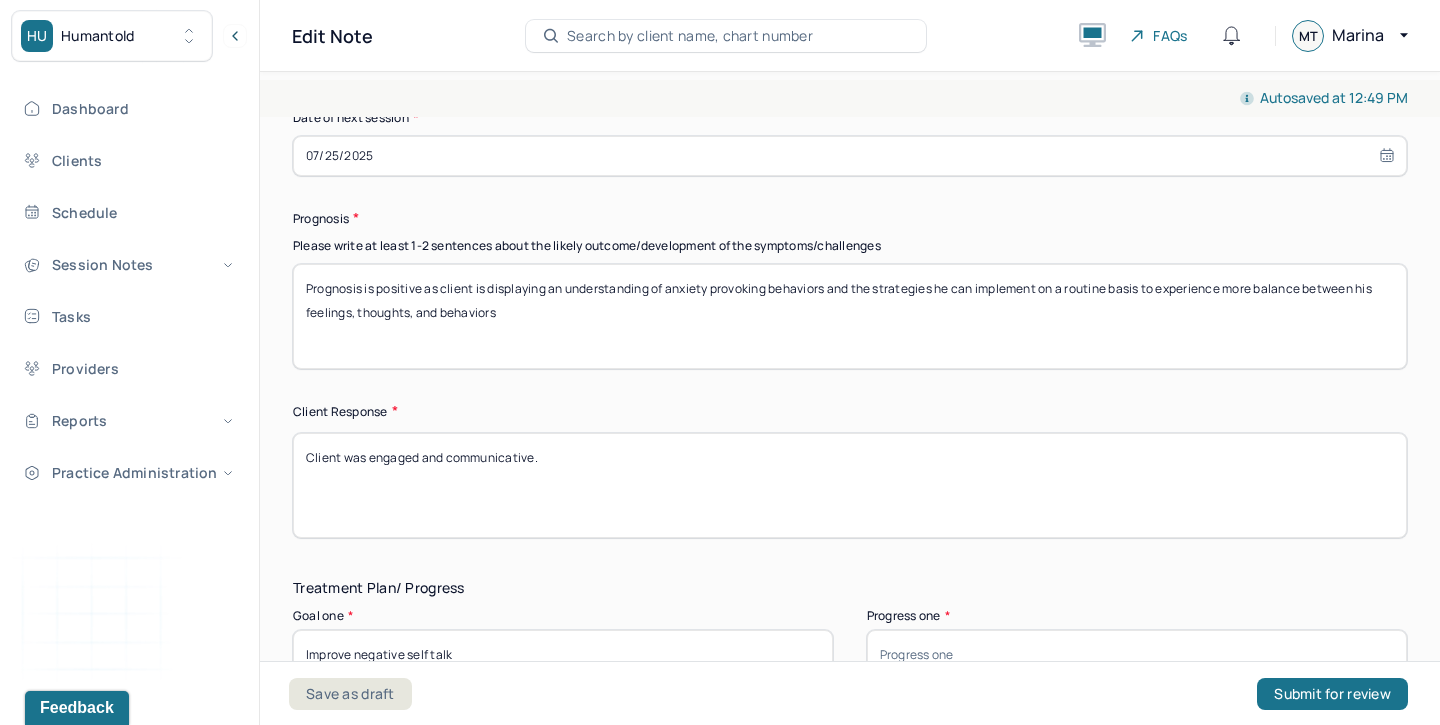 click on "Prognosis is positive as client is displaying an understanding of anxiety provoking behaviors and the strategies he can implement on a routine basis to experience more balance between his feelings, thoughts, and behaviors" at bounding box center [850, 316] 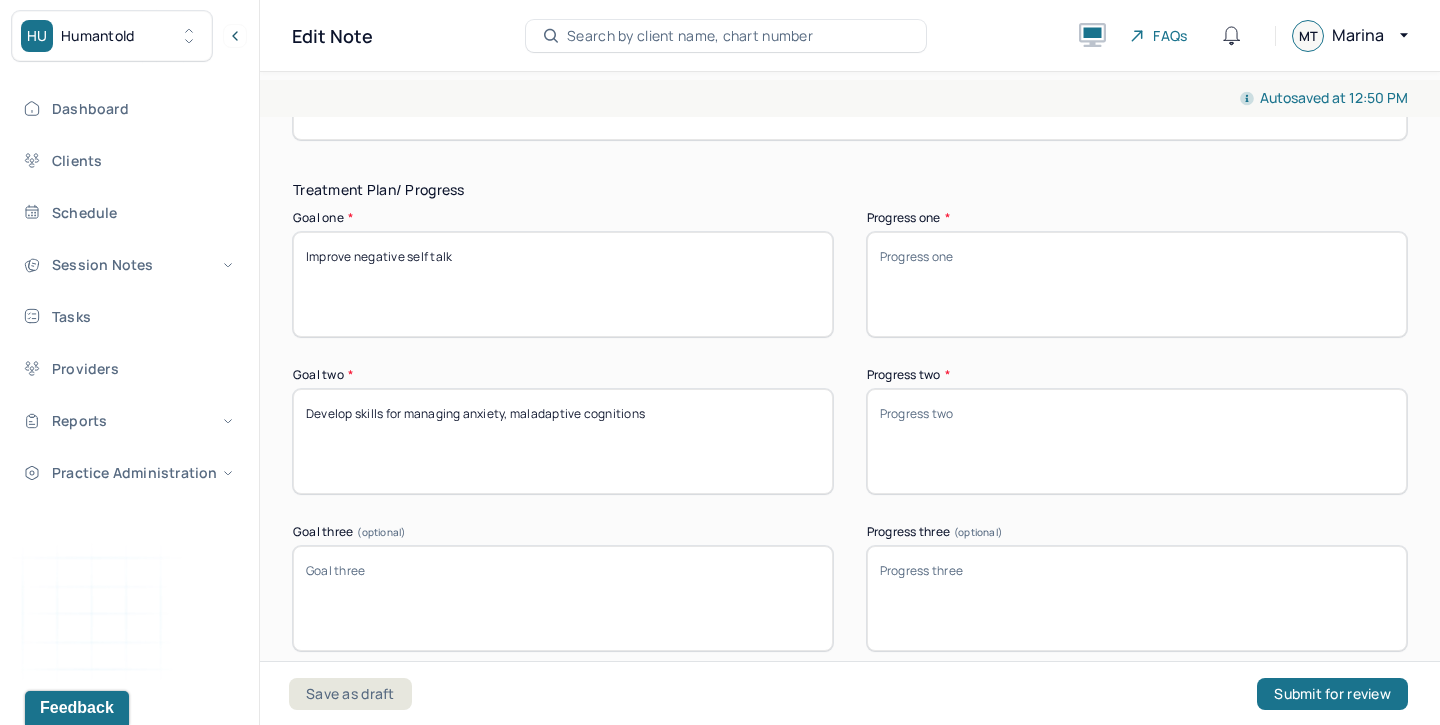 scroll, scrollTop: 3329, scrollLeft: 0, axis: vertical 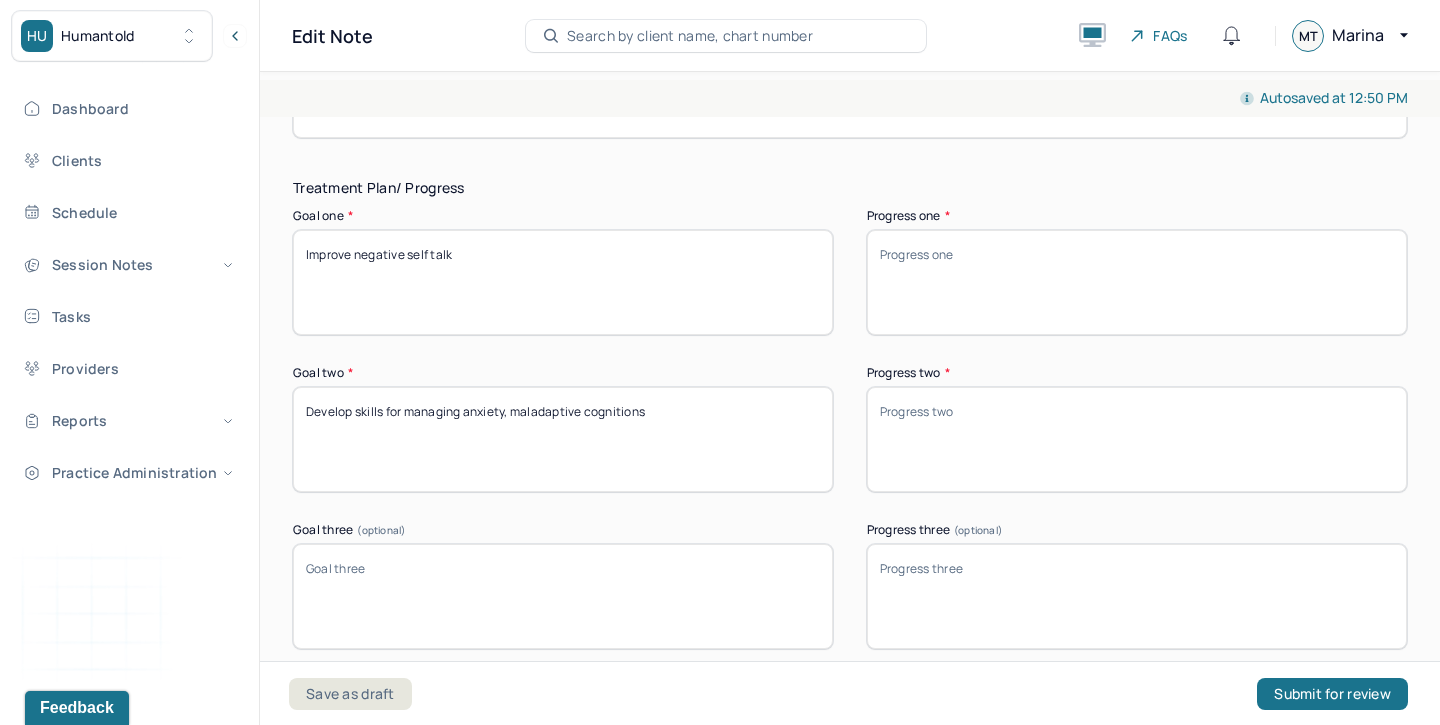 type on "Prognosis remains unchanged from previous session, dated 6/3/25. Prognosis is positive as client is displaying an understanding of anxiety provoking behaviors and the strategies he can implement on a routine basis to experience more balance between his feelings, thoughts, and behaviors" 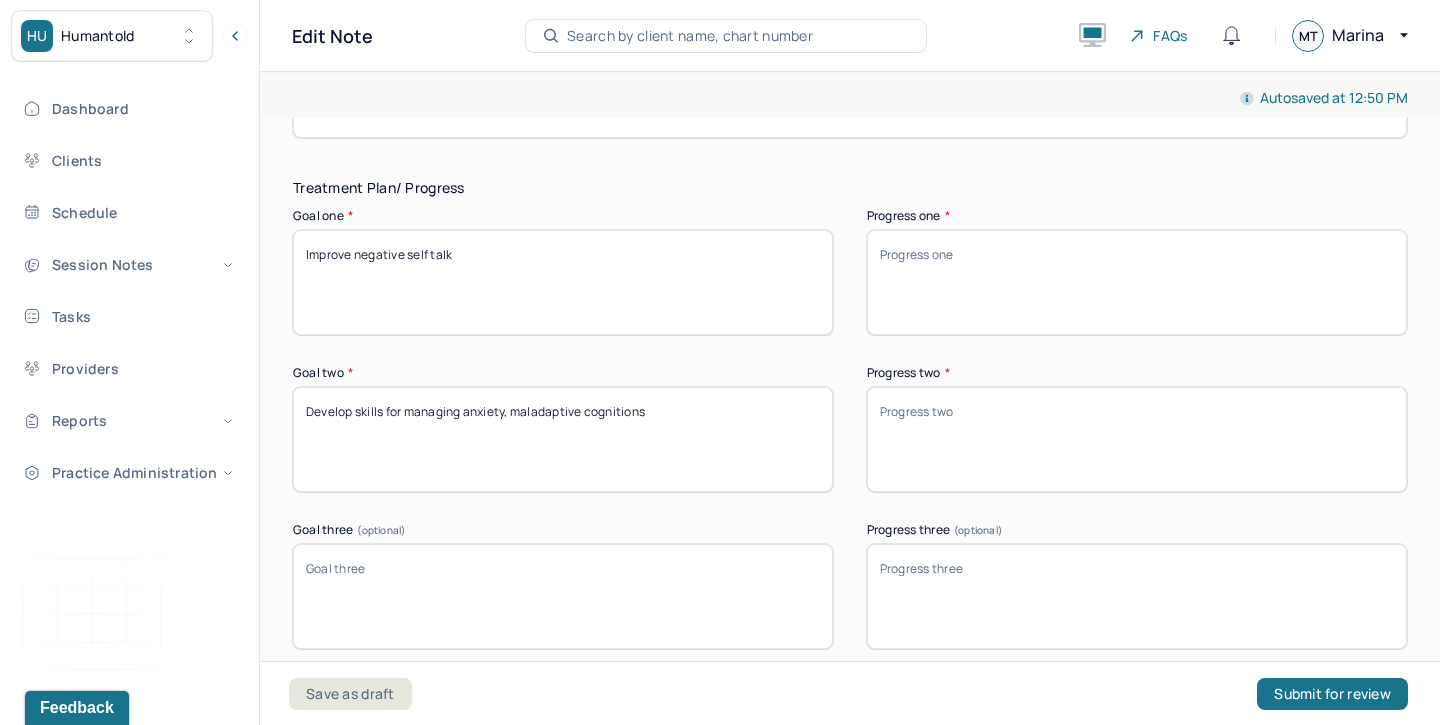 click on "Progress one *" at bounding box center (1137, 282) 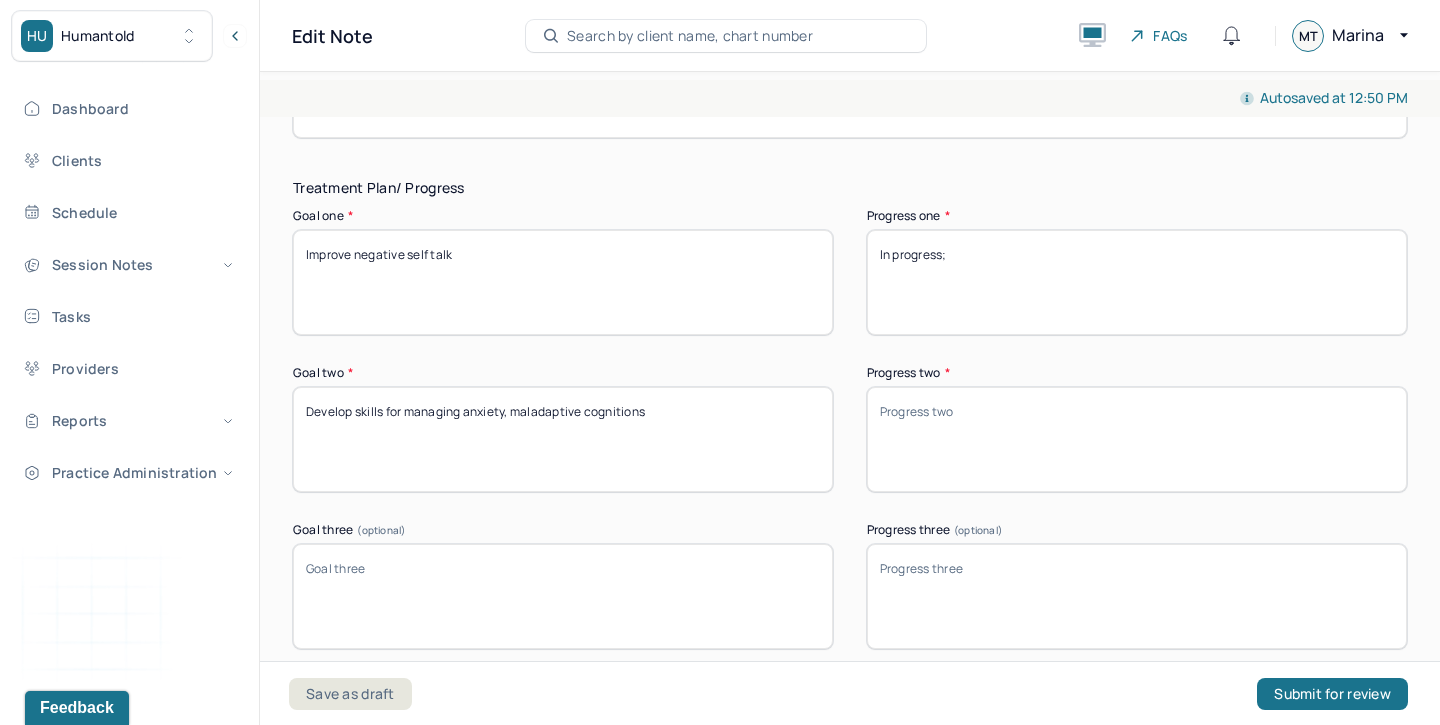 type on "In progress;" 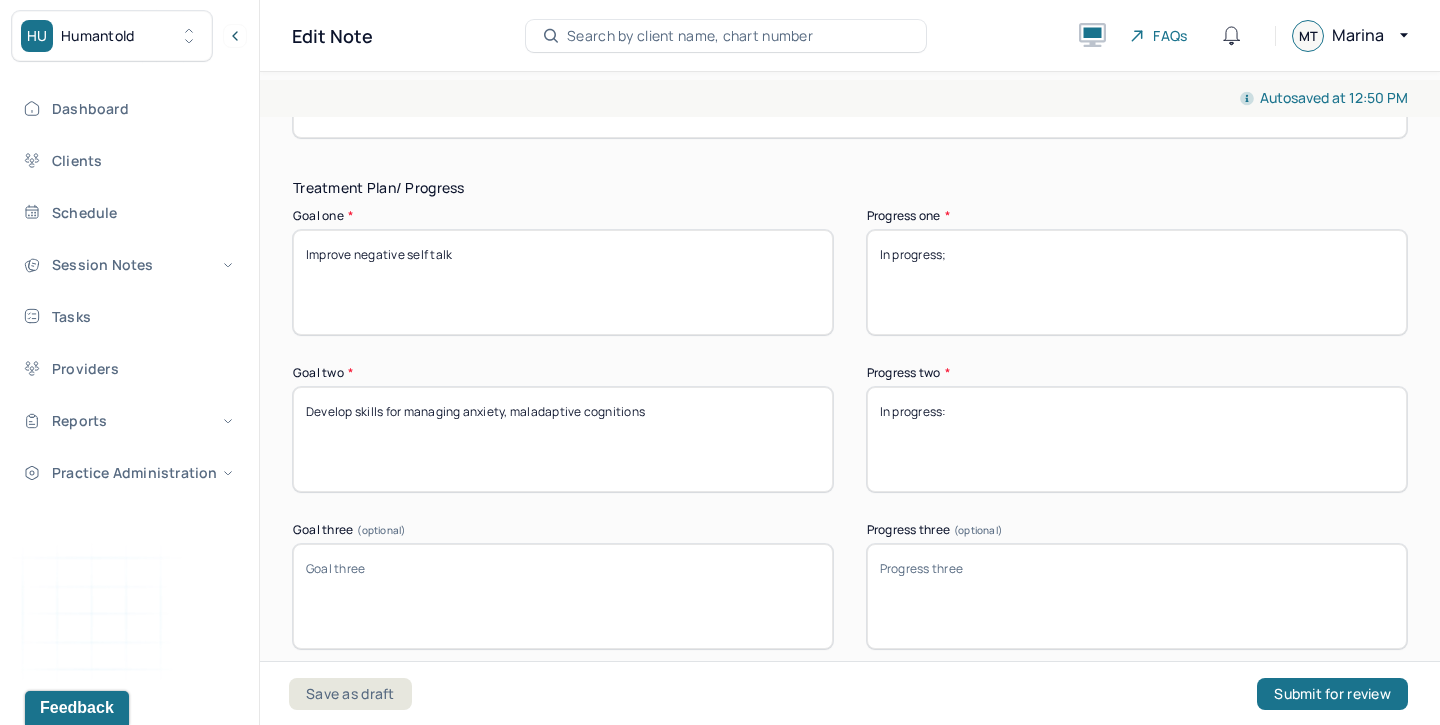 paste on "Continue exploring cognitive distortions contributing to spontaneous negative thought patterns." 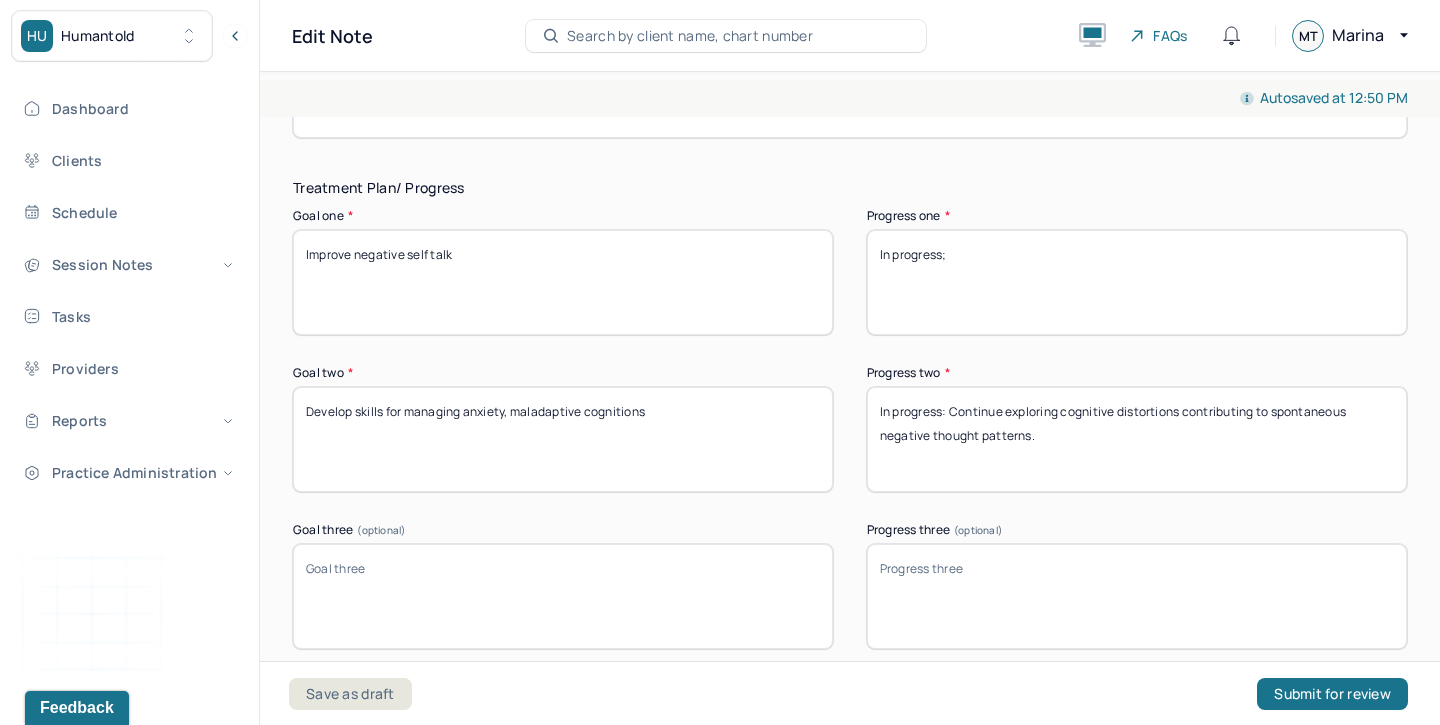 type on "In progress: Continue exploring cognitive distortions contributing to spontaneous negative thought patterns." 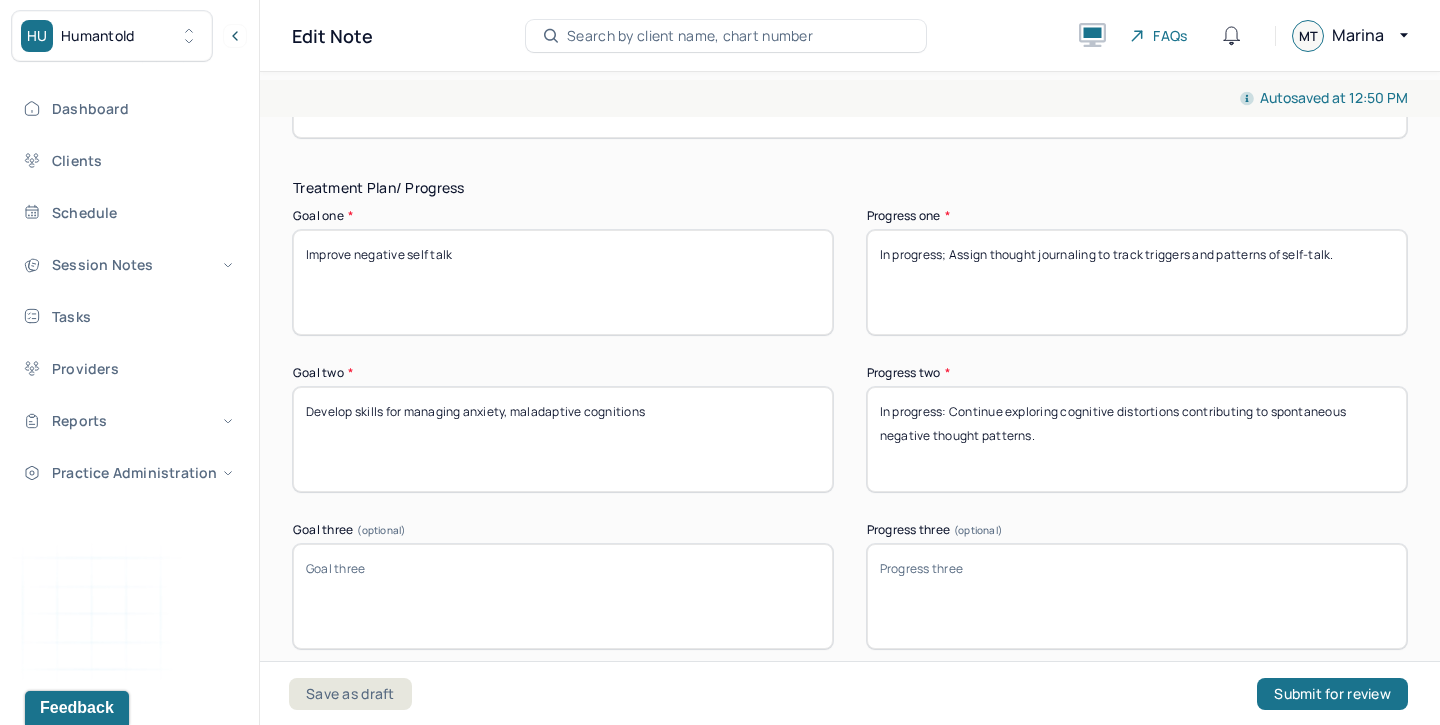 scroll, scrollTop: 3330, scrollLeft: 0, axis: vertical 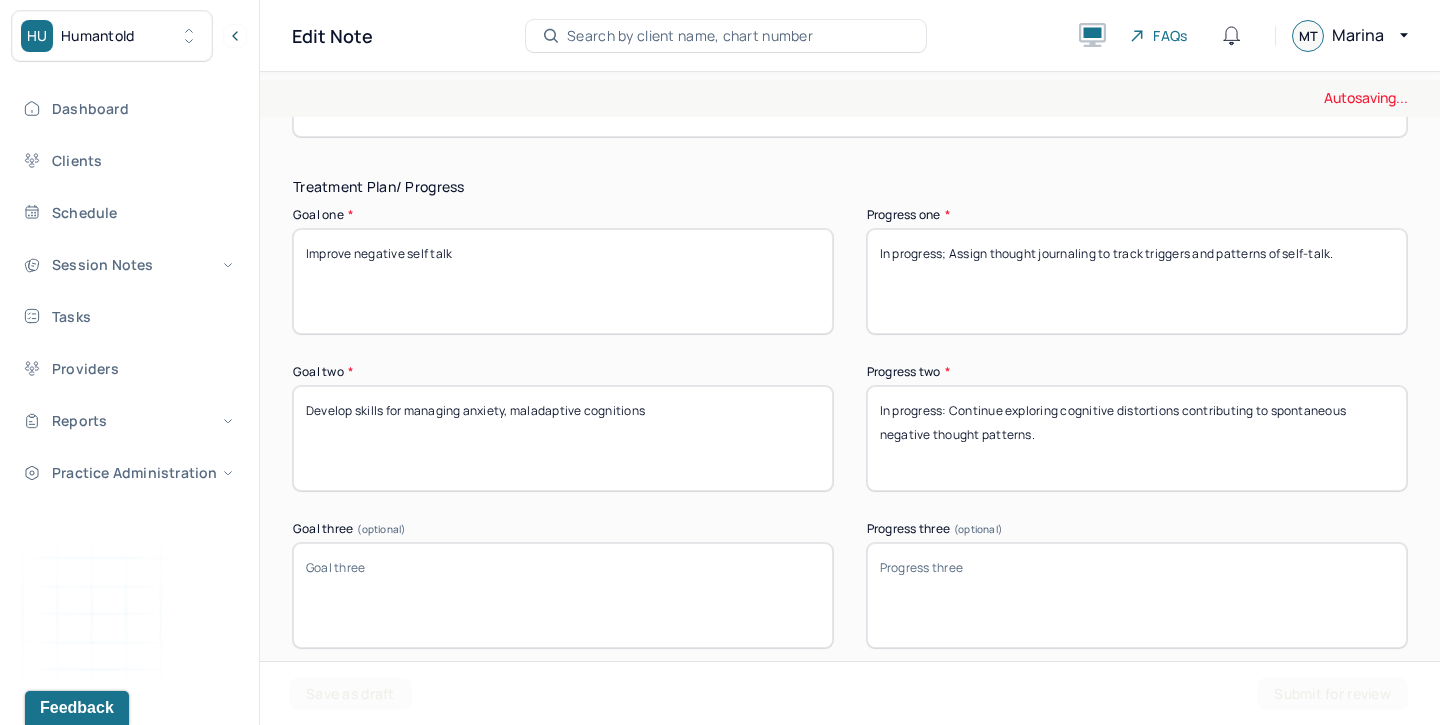 click on "In progress;" at bounding box center [1137, 281] 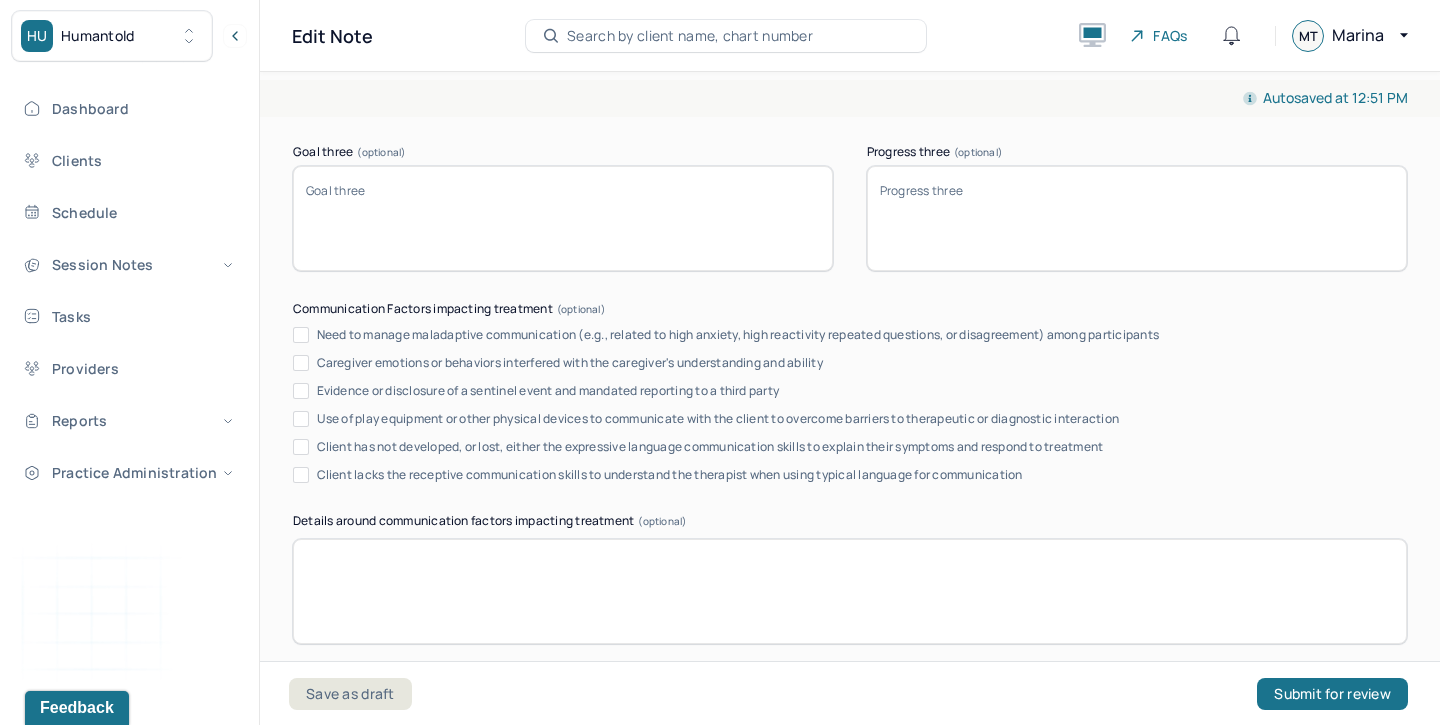 scroll, scrollTop: 3970, scrollLeft: 0, axis: vertical 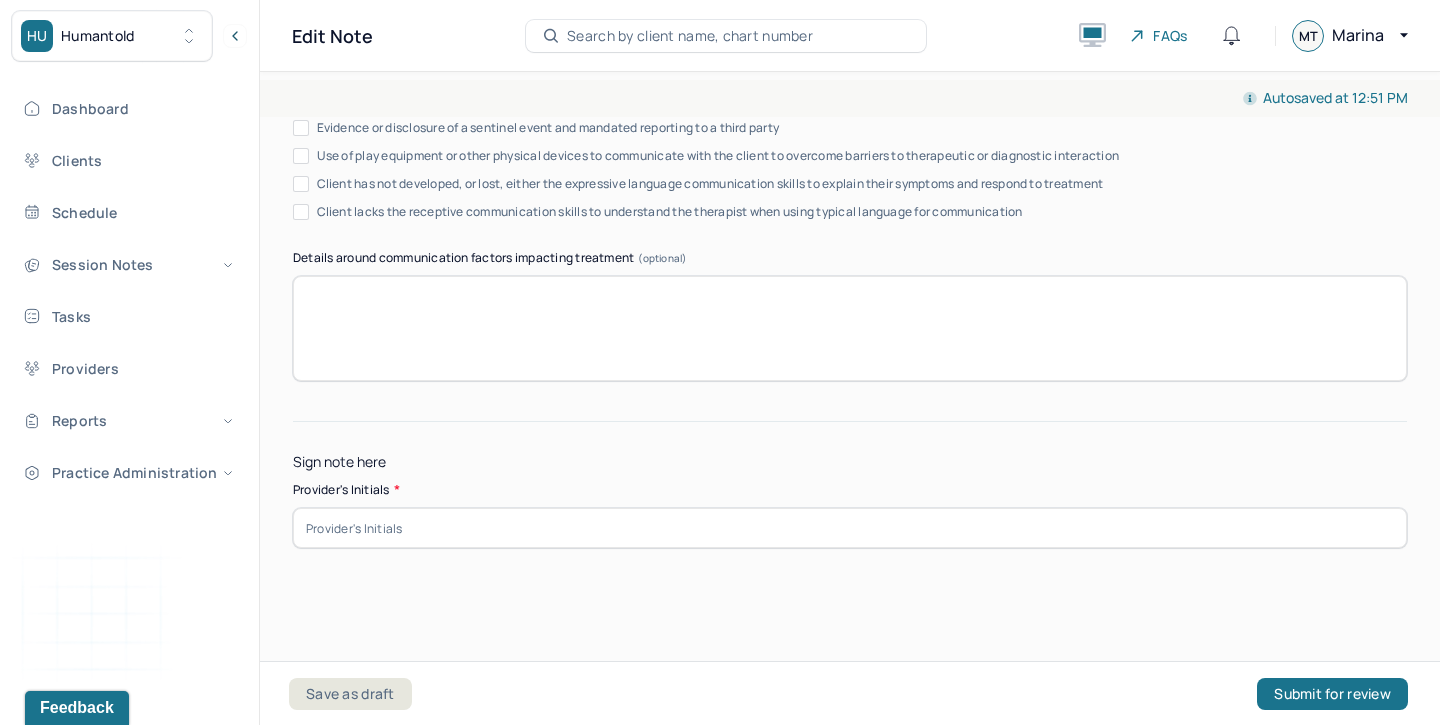 type on "In progress; Assigned thought journaling to track triggers and patterns of self-talk." 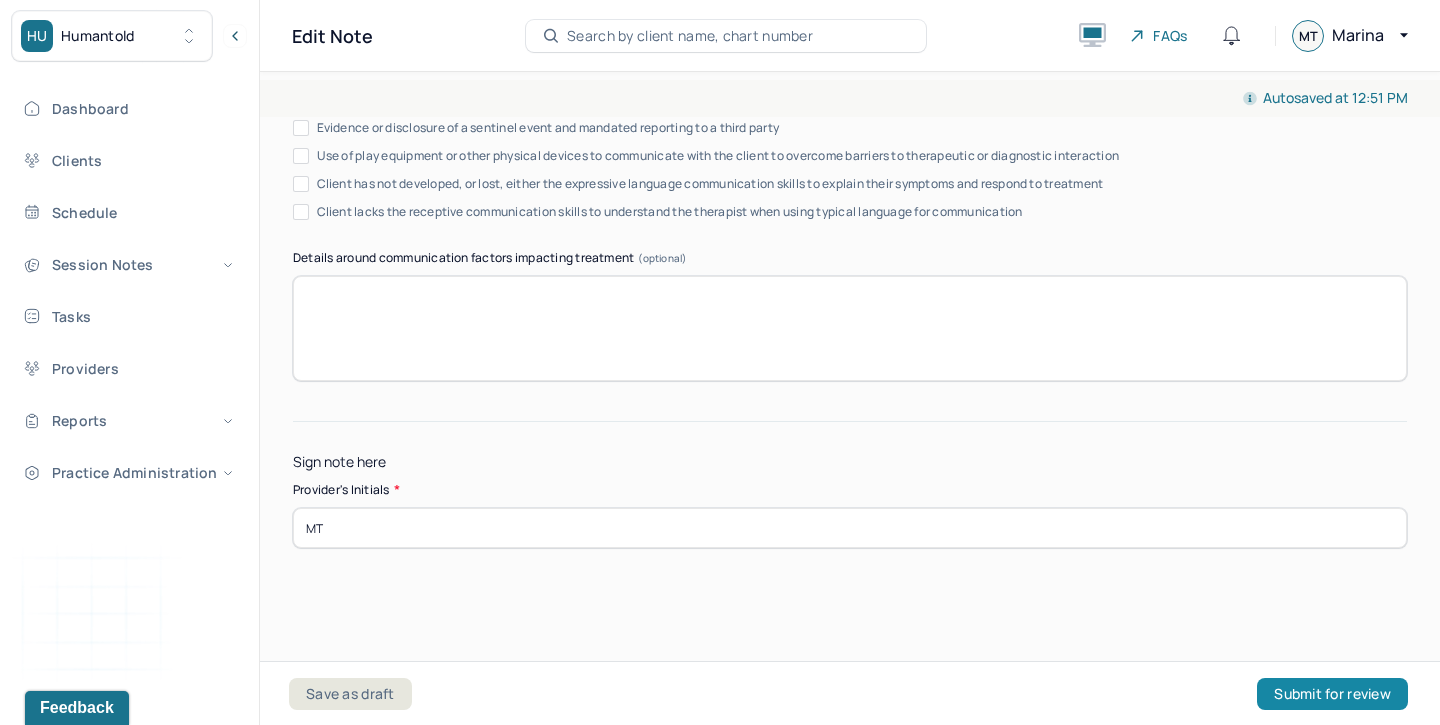 type on "MT" 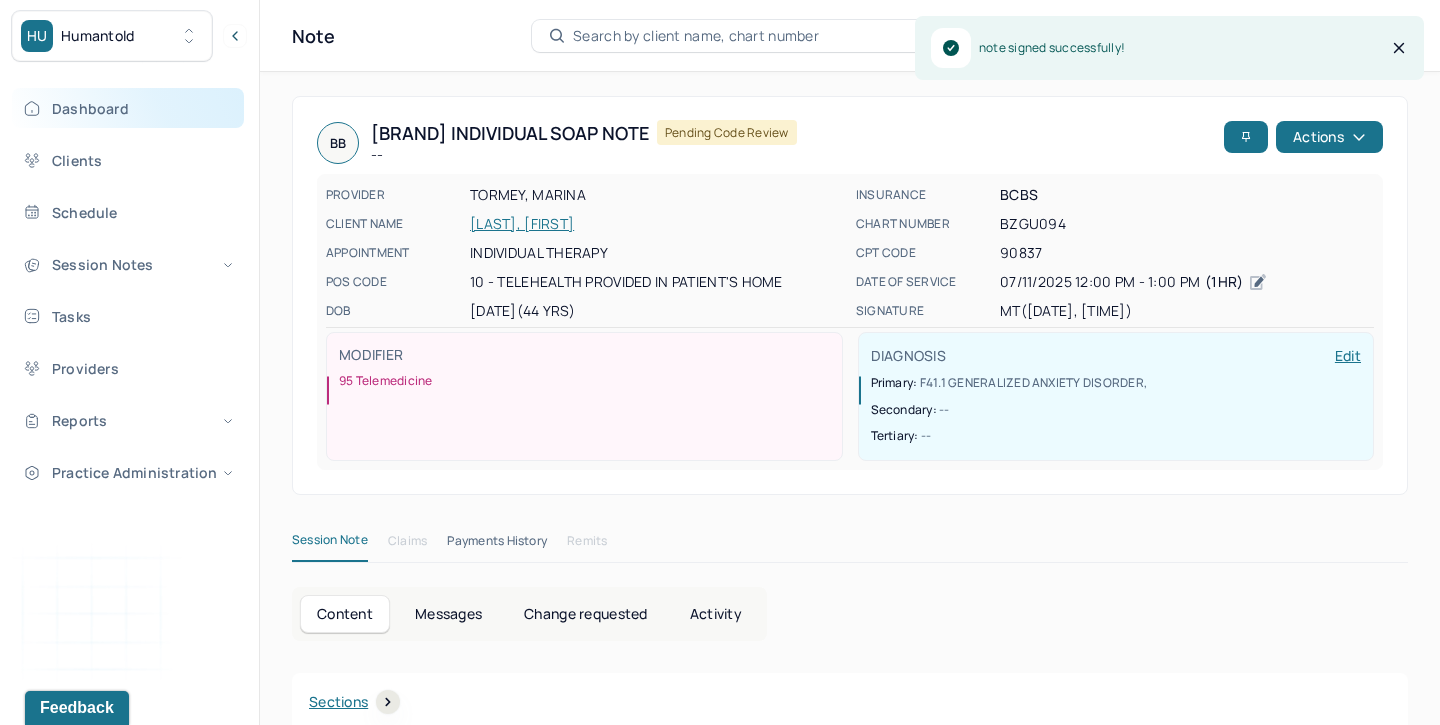 click on "Dashboard" at bounding box center (128, 108) 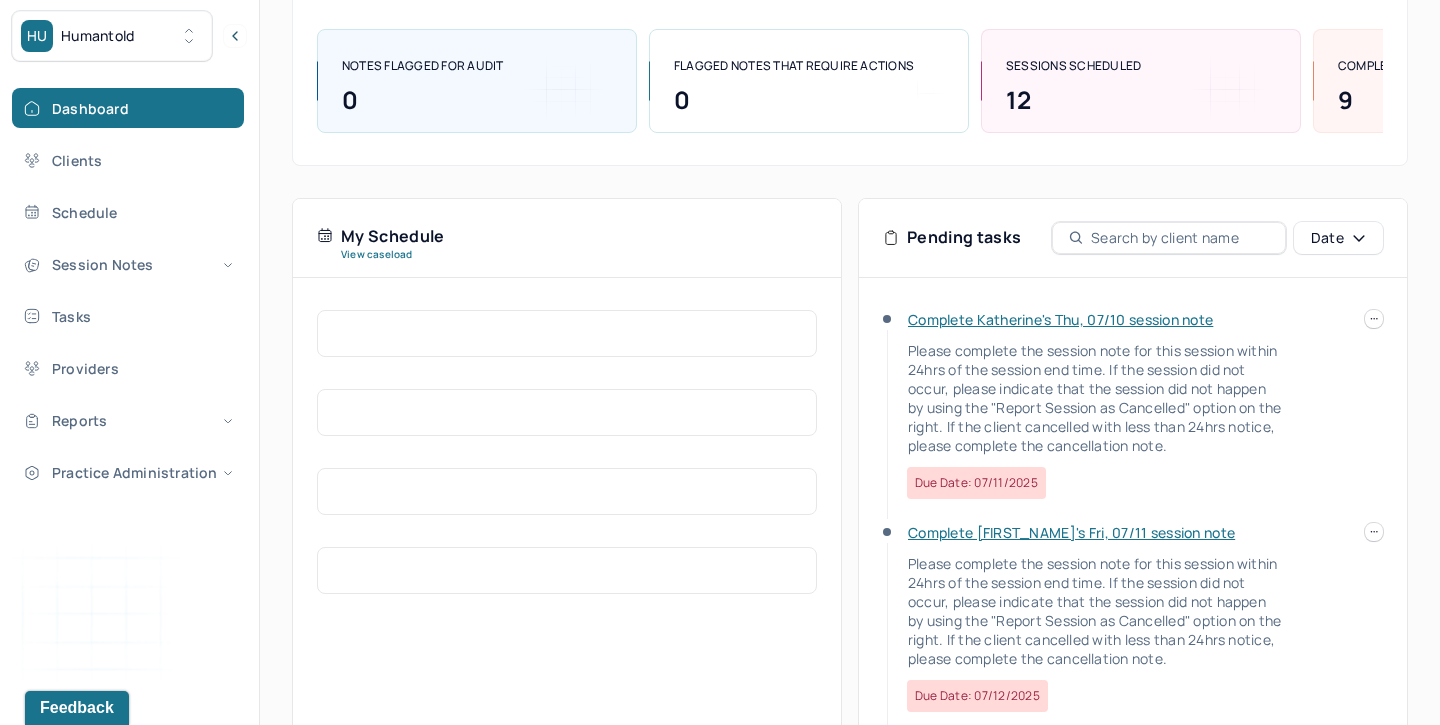 scroll, scrollTop: 262, scrollLeft: 0, axis: vertical 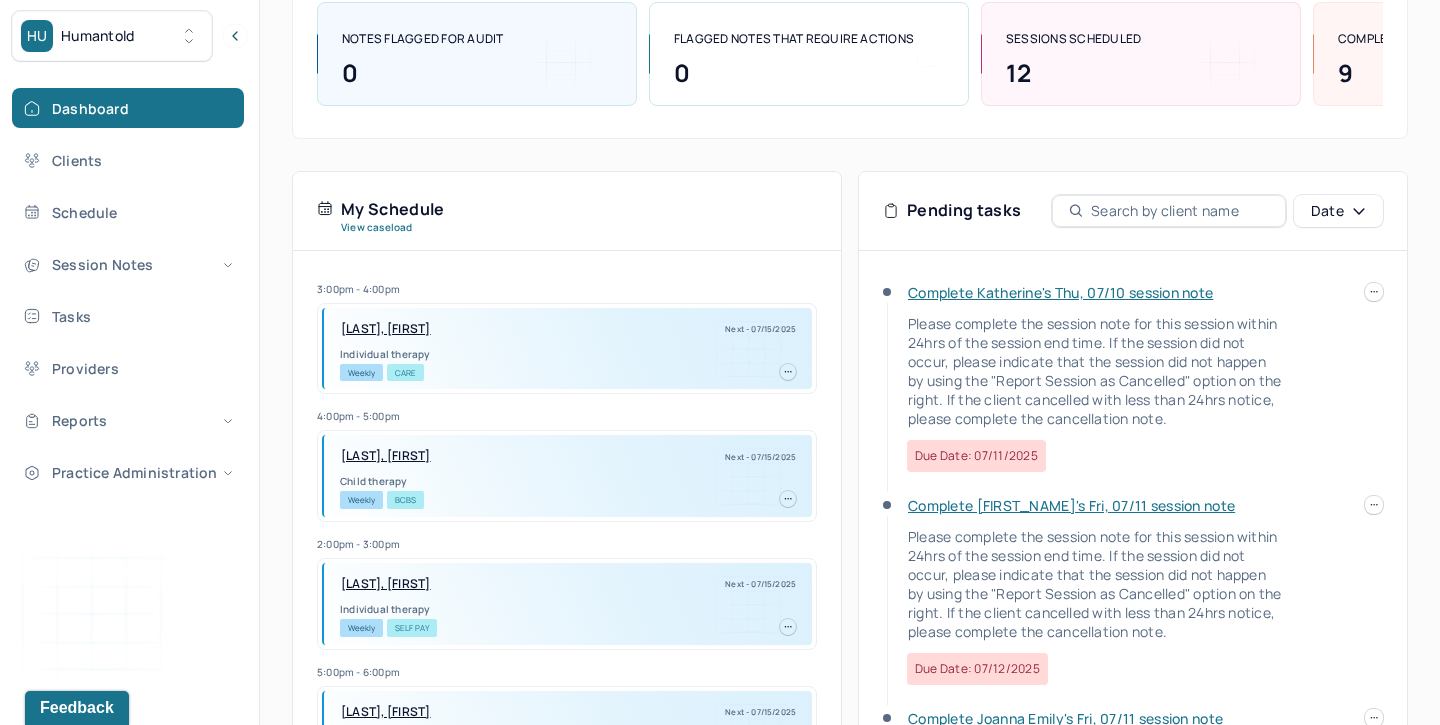 click on "HU Humantold Dashboard Clients Schedule Session Notes Tasks Providers Reports Practice Administration MT [NAME] [LASTNAME] auditor,provider Logout Search by client name, chart number FAQs MT [NAME] [LASTNAME] Let’s get you started 🚀 You can manage your caseload and availability here this week NOTES FLAGGED FOR AUDIT 0 FLAGGED NOTES THAT REQUIRE ACTIONS 0 SESSIONS SCHEDULED 12 COMPLETED NOTES 9 LATE NOTES 5 My Schedule View caseload 3:00pm - 4:00pm [LASTNAME], [NAME] Next - 07/15/2025 Individual therapy Weekly CARE 4:00pm - 5:00pm [LASTNAME], [NAME] Next - 07/15/2025 Child therapy Weekly BCBS 2:00pm - 3:00pm [LASTNAME], [NAME] Next - 07/15/2025 Individual therapy Weekly Self Pay 5:00pm - 6:00pm [LASTNAME], [NAME] Next - 07/15/2025 Individual therapy Weekly UMR 3:00pm - 4:00pm [LASTNAME], [NAME] Next - 07/16/2025 Individual therapy Bi-Weekly Self Pay 5:00pm - 6:00pm [LASTNAME], [NAME] Next - 07/16/2025 Individual therapy Weekly CARE CARE" at bounding box center [720, 321] 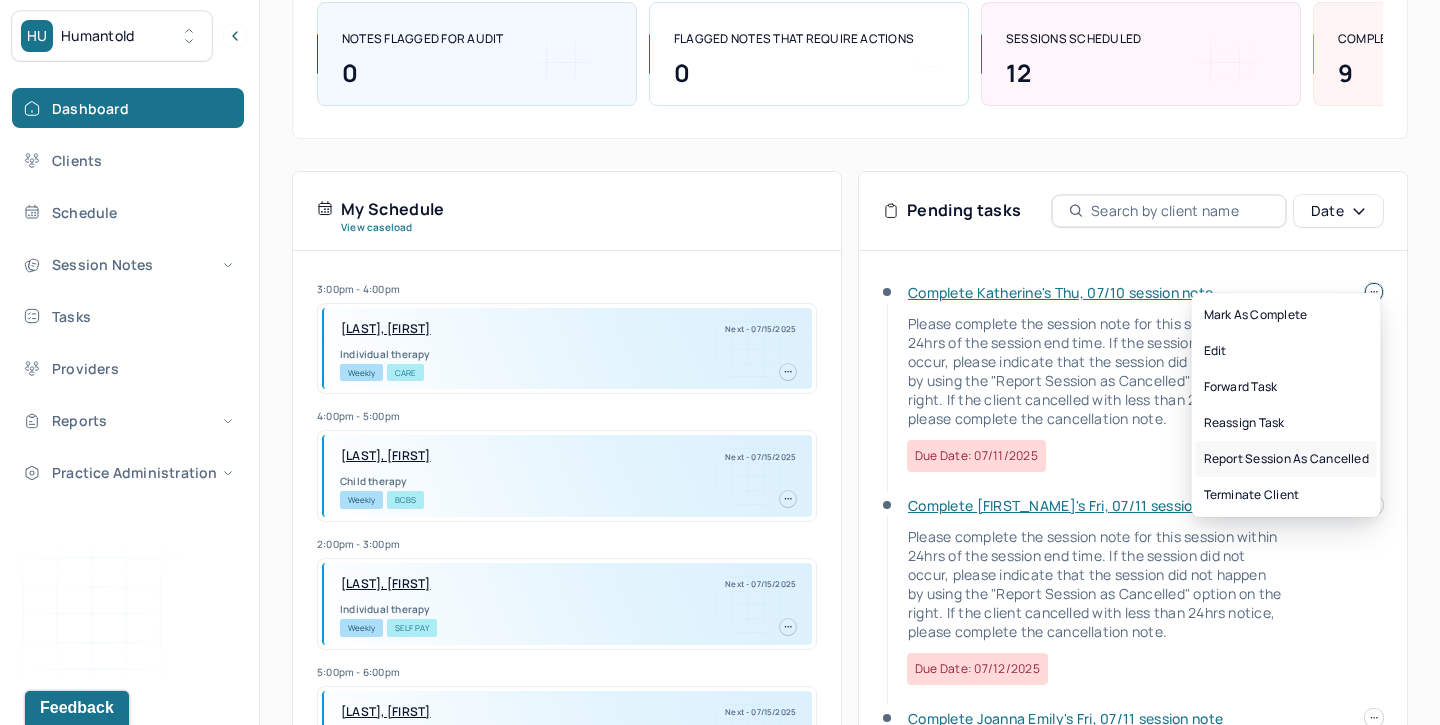 click on "Report session as cancelled" at bounding box center [1286, 459] 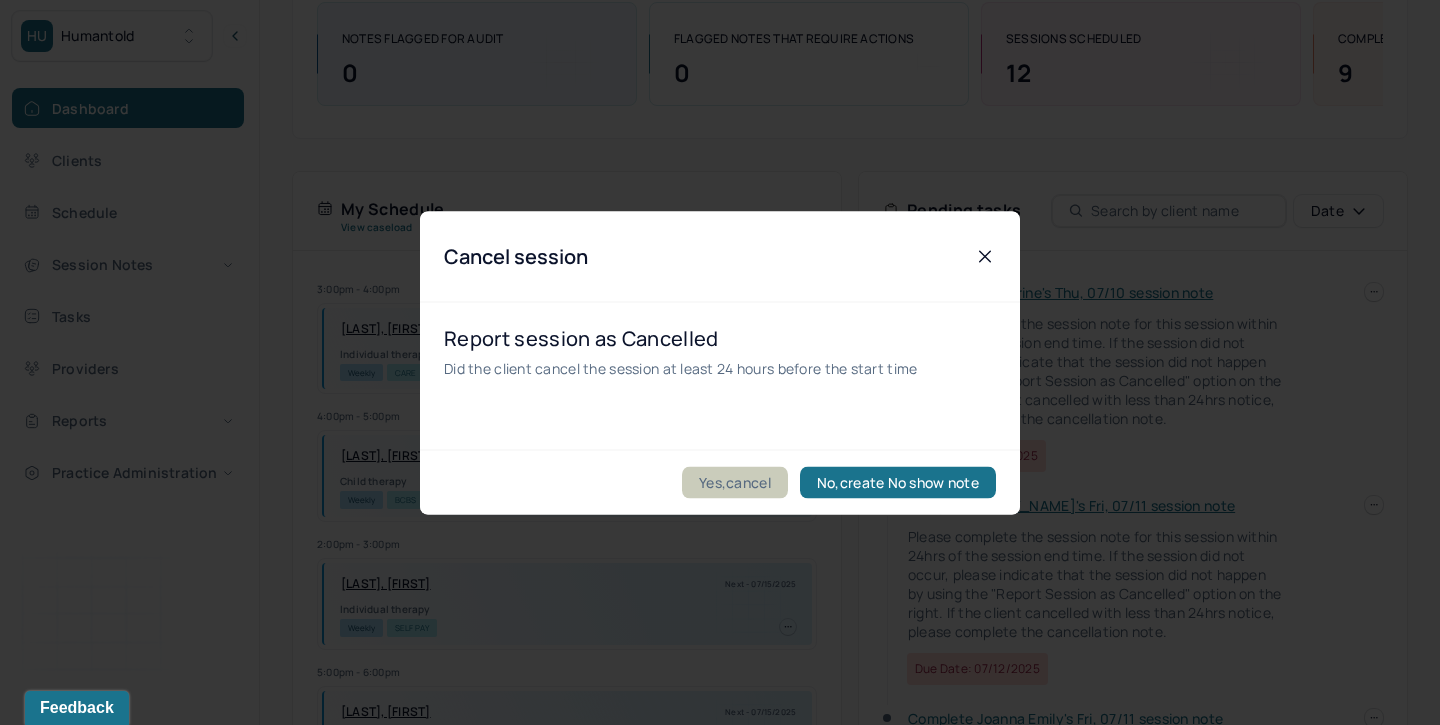 click on "Yes,cancel" at bounding box center [735, 482] 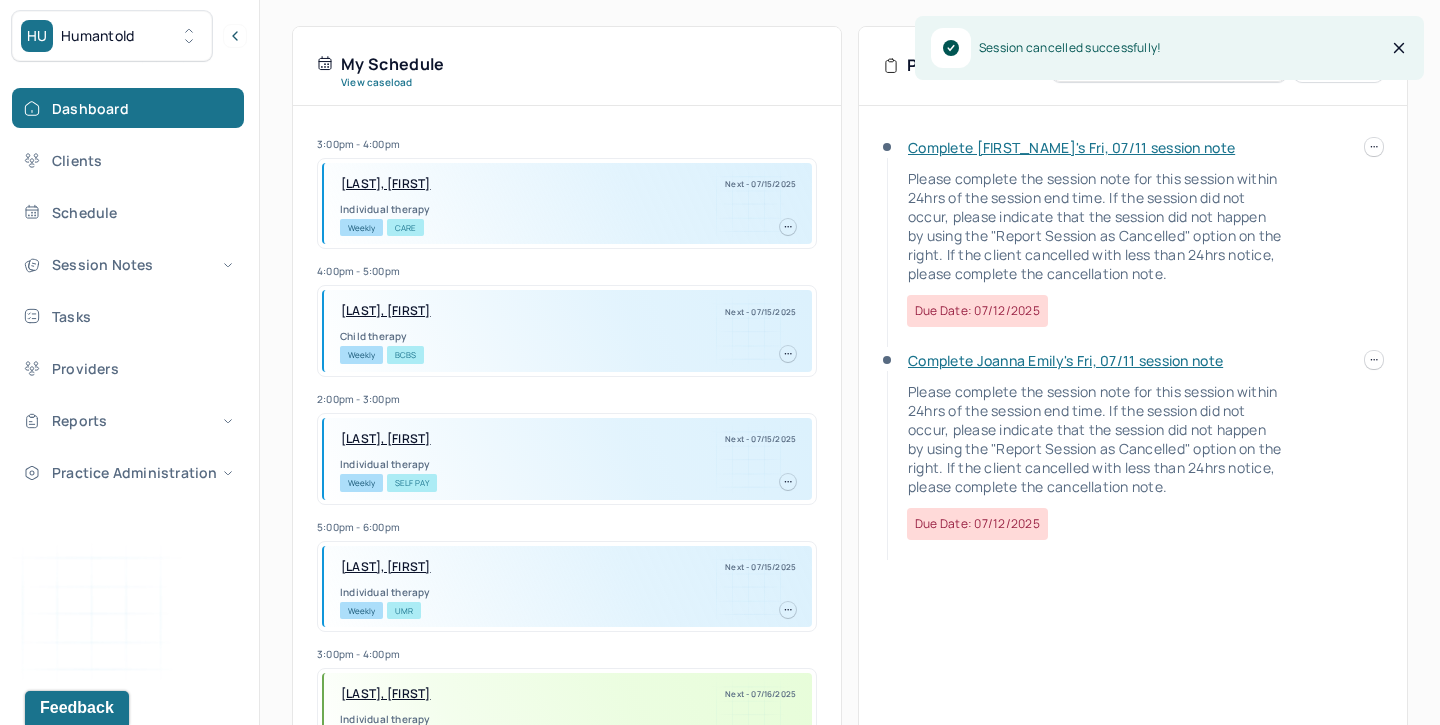 scroll, scrollTop: 428, scrollLeft: 0, axis: vertical 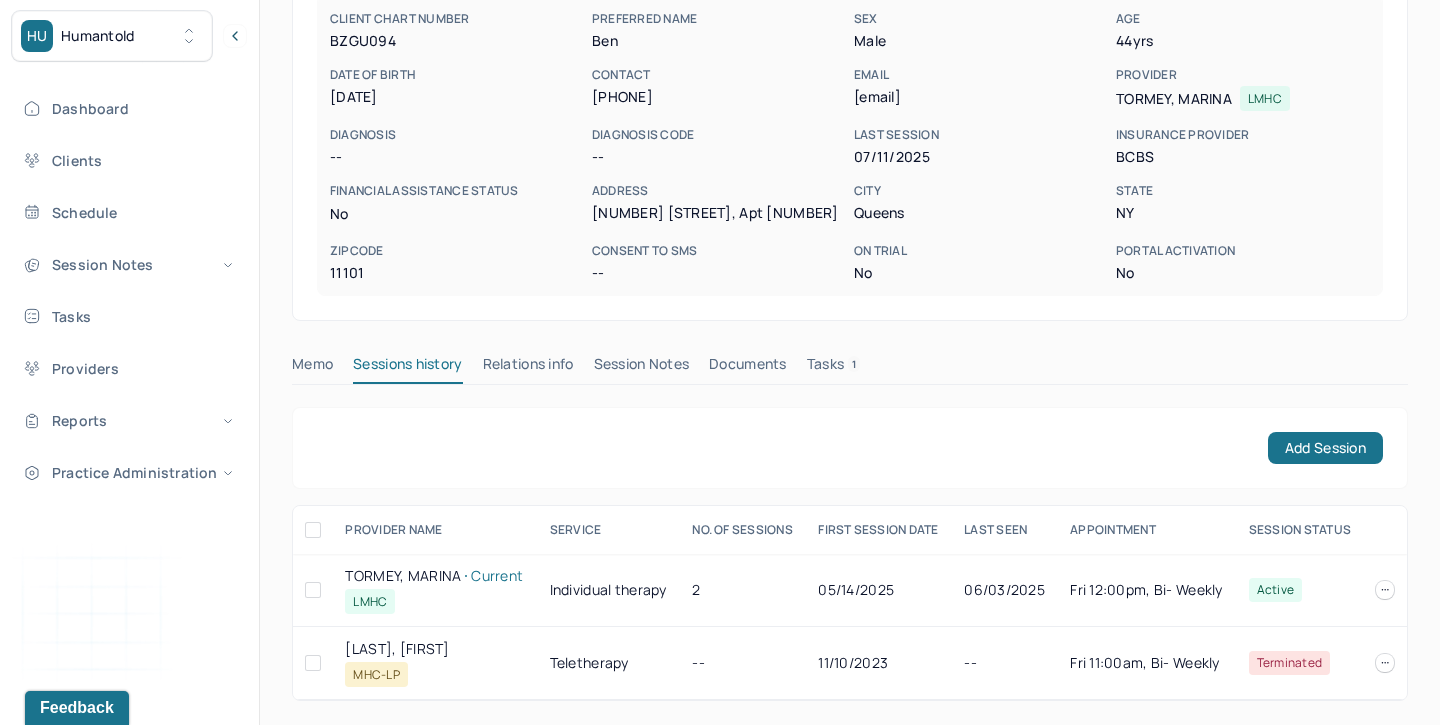 click on "Session Notes" at bounding box center (642, 368) 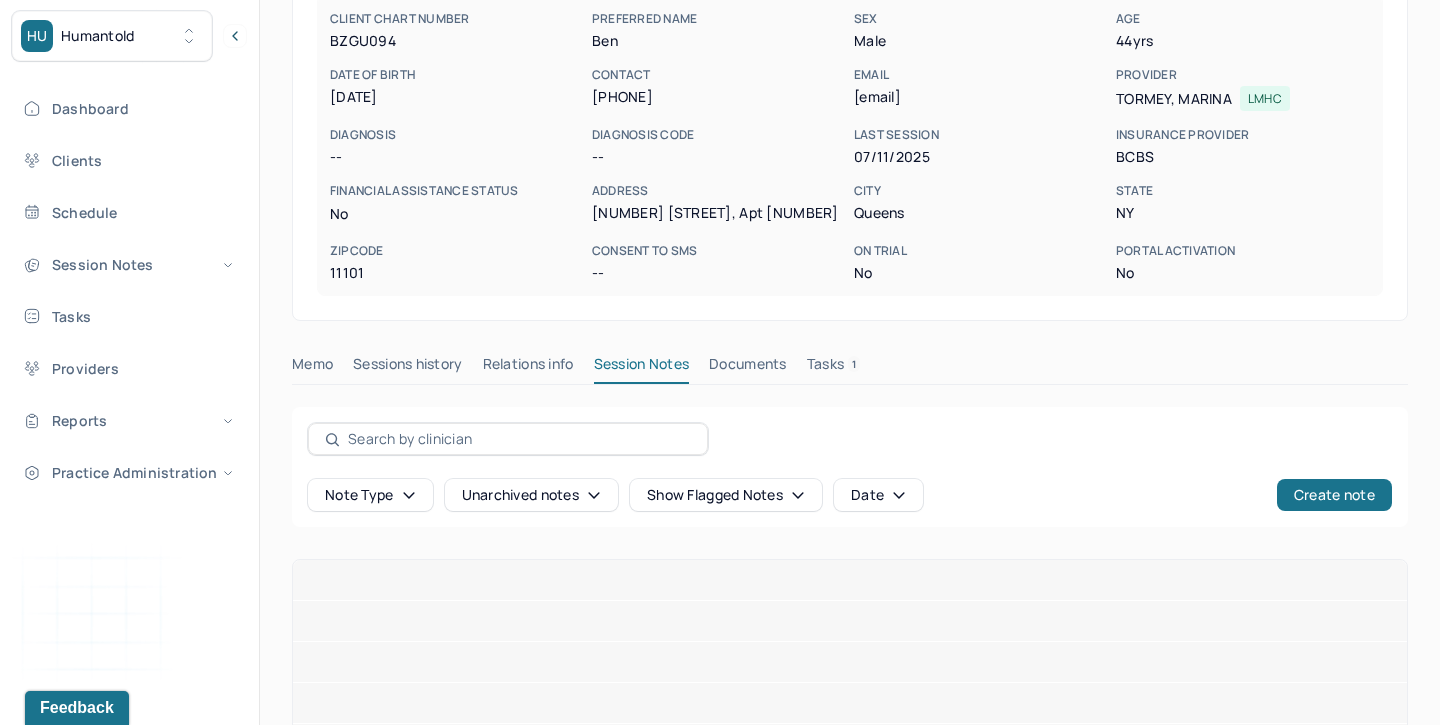 scroll, scrollTop: 263, scrollLeft: 0, axis: vertical 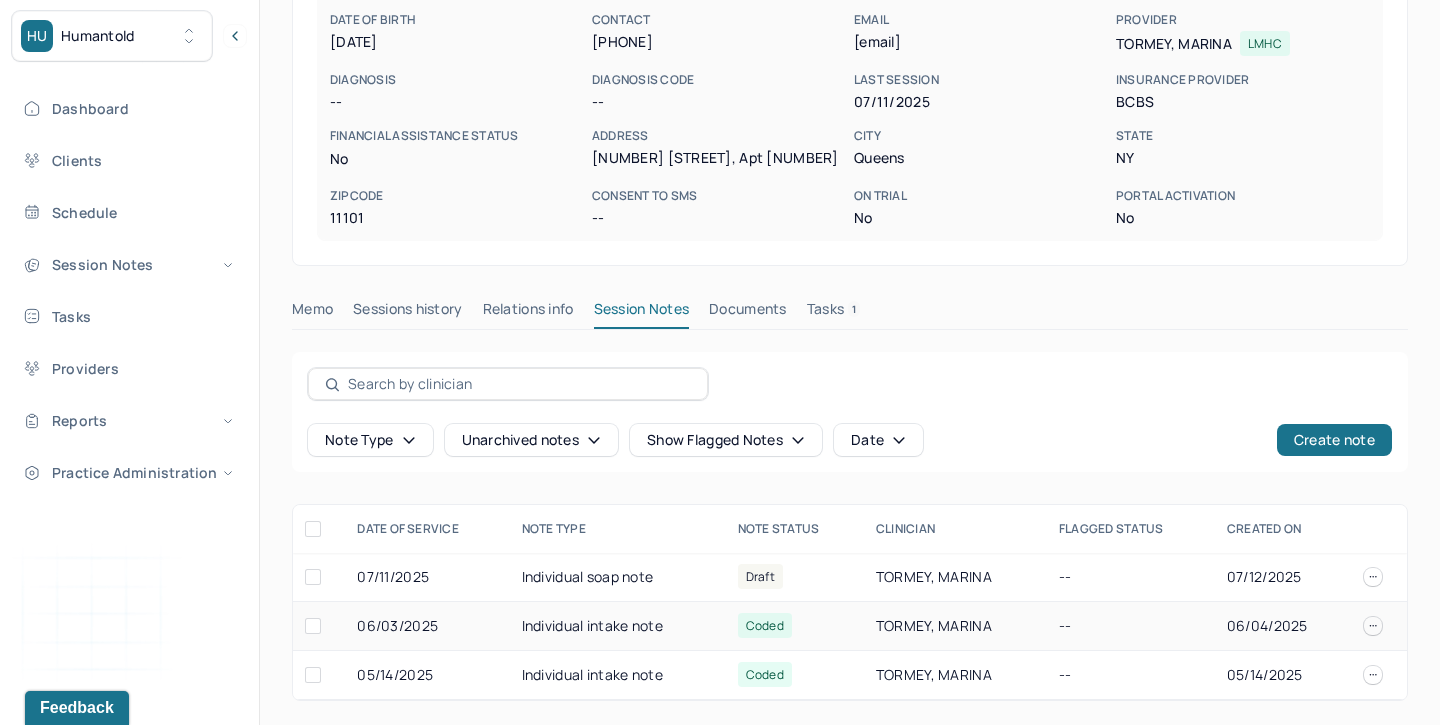click on "Individual intake note" at bounding box center (618, 626) 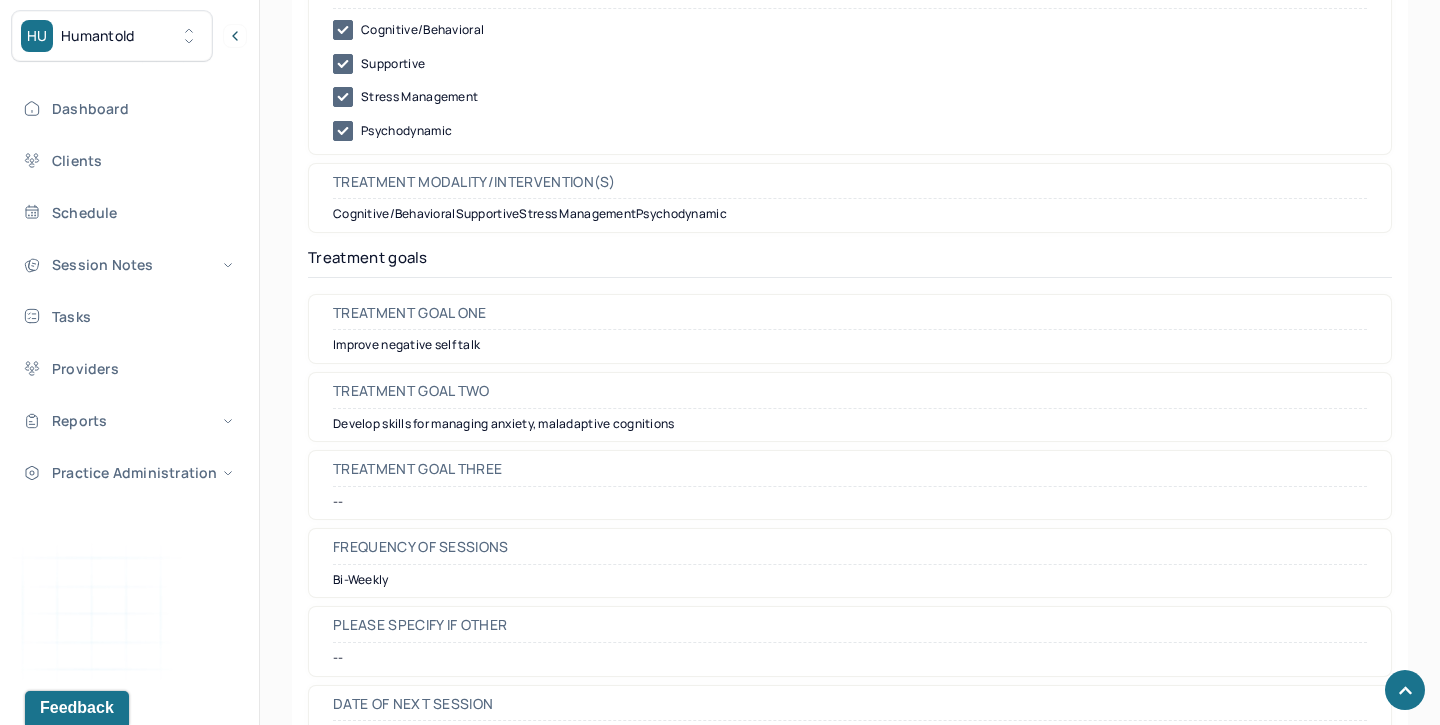 scroll, scrollTop: 8901, scrollLeft: 0, axis: vertical 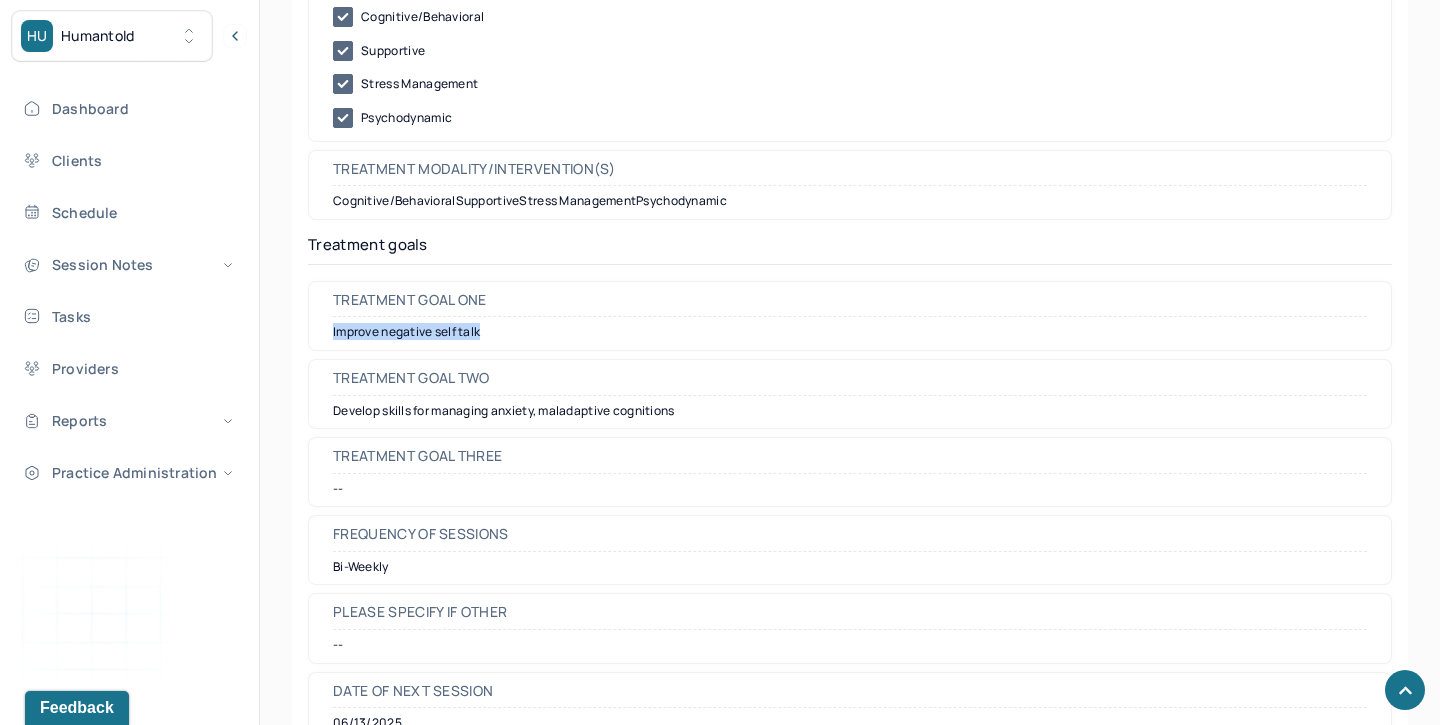 drag, startPoint x: 486, startPoint y: 336, endPoint x: 332, endPoint y: 332, distance: 154.05194 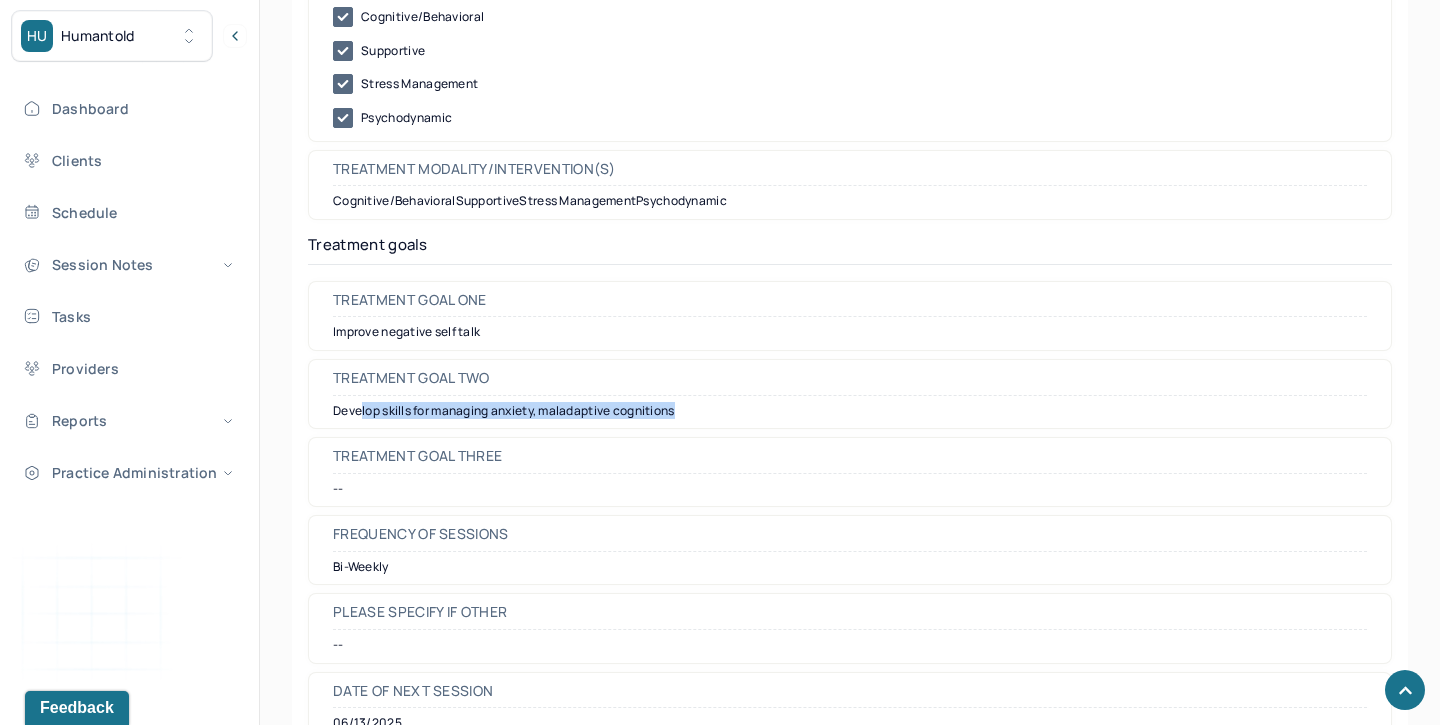 drag, startPoint x: 692, startPoint y: 411, endPoint x: 361, endPoint y: 409, distance: 331.00604 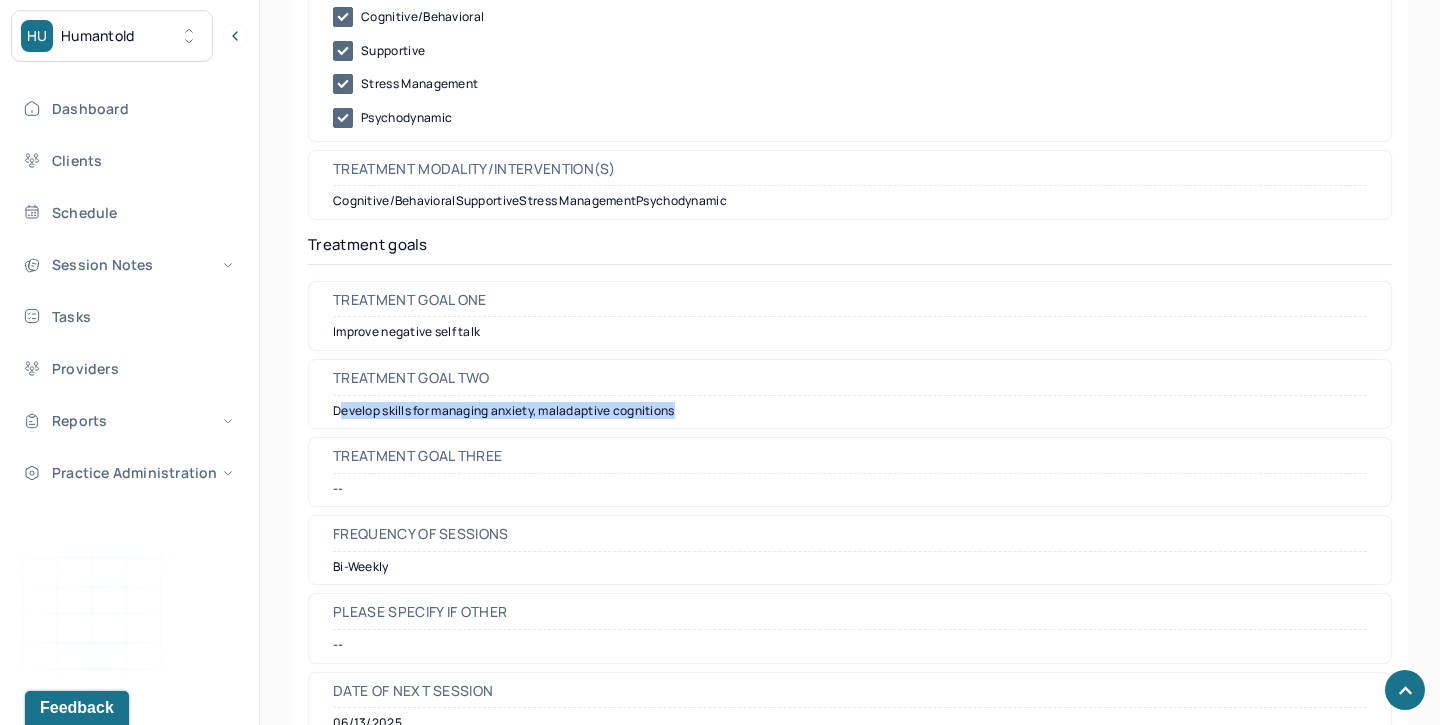 drag, startPoint x: 338, startPoint y: 416, endPoint x: 613, endPoint y: 433, distance: 275.52496 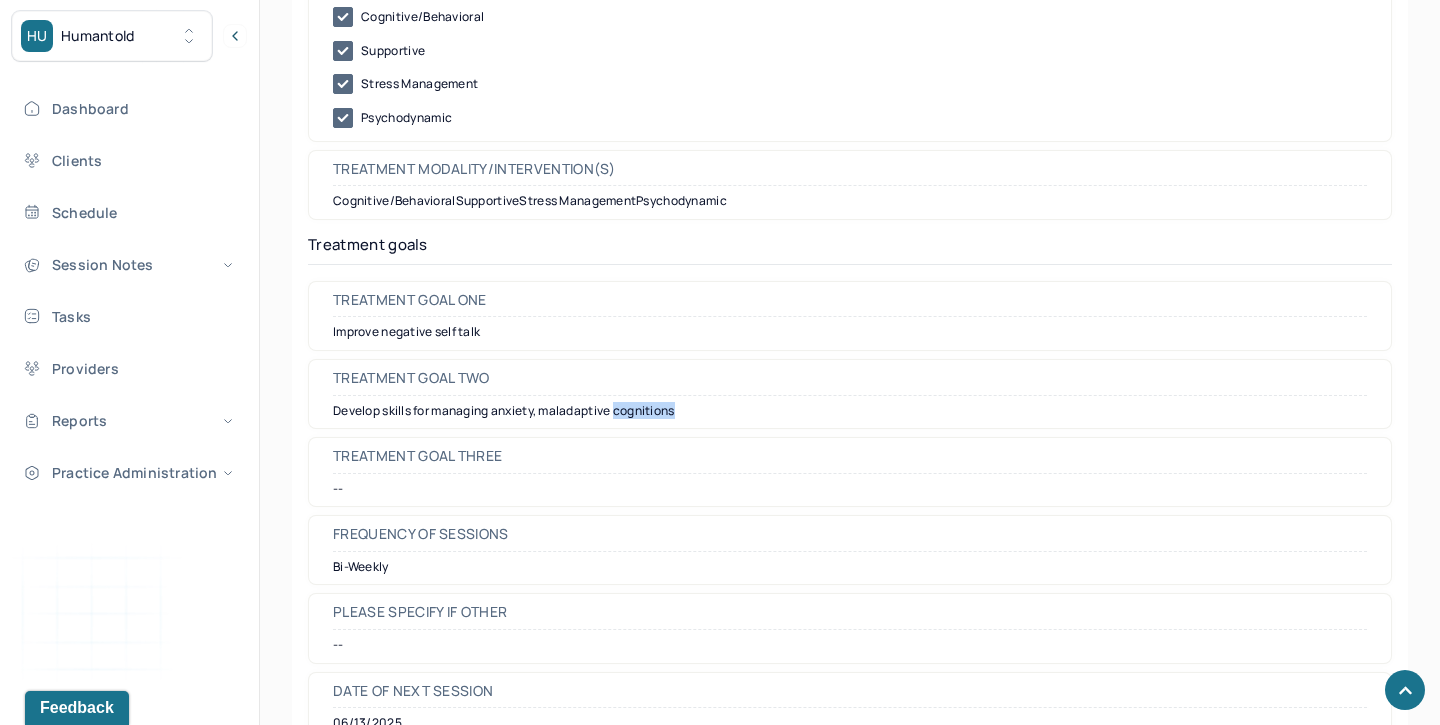 click on "Develop skills for managing anxiety, maladaptive cognitions" at bounding box center (850, 411) 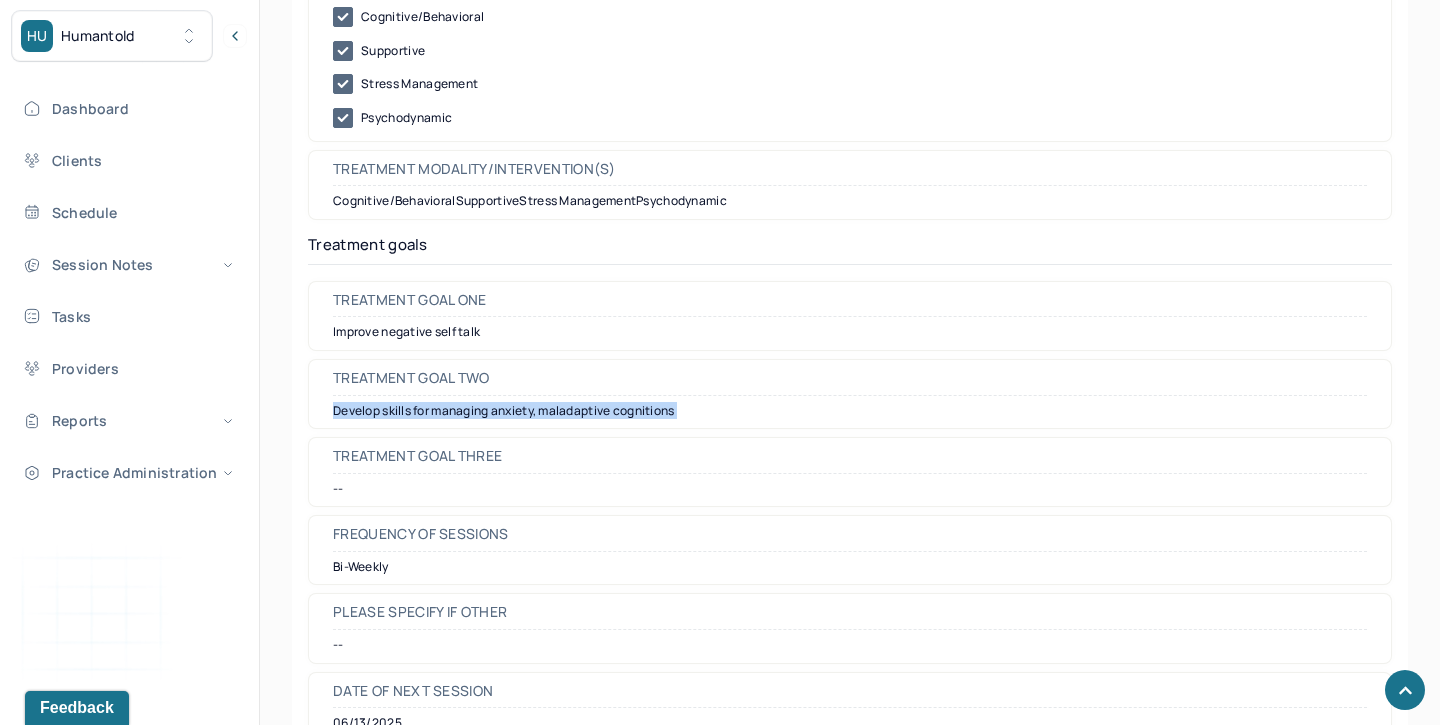 click on "Develop skills for managing anxiety, maladaptive cognitions" at bounding box center [850, 411] 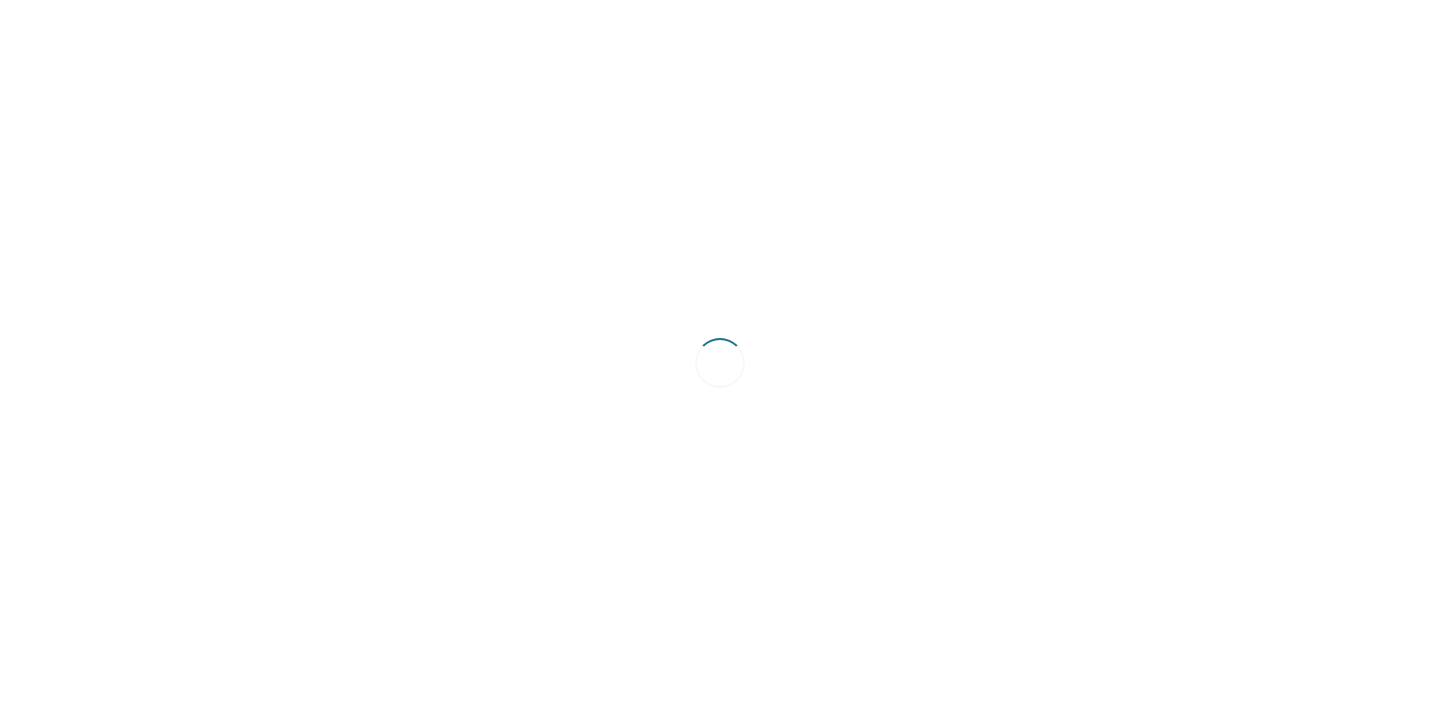 scroll, scrollTop: 0, scrollLeft: 0, axis: both 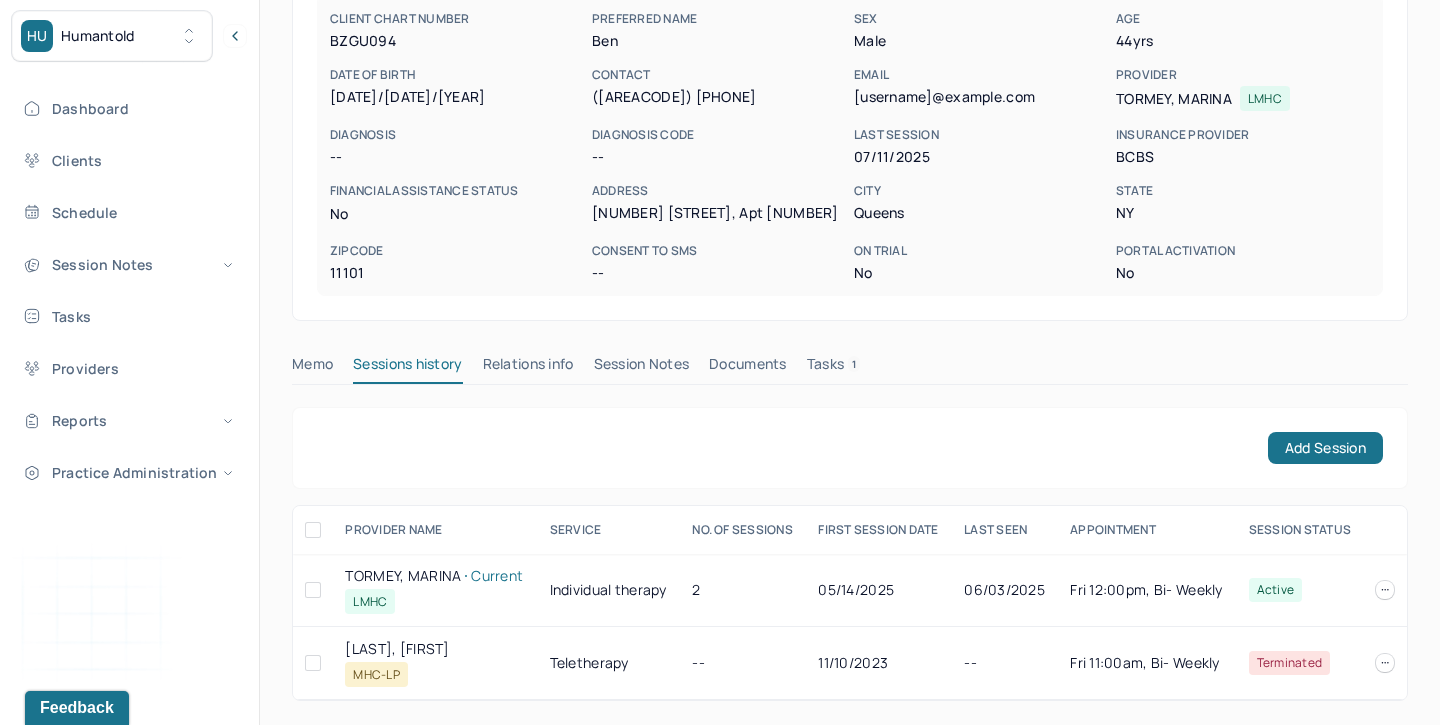 click on "Session Notes" at bounding box center (642, 368) 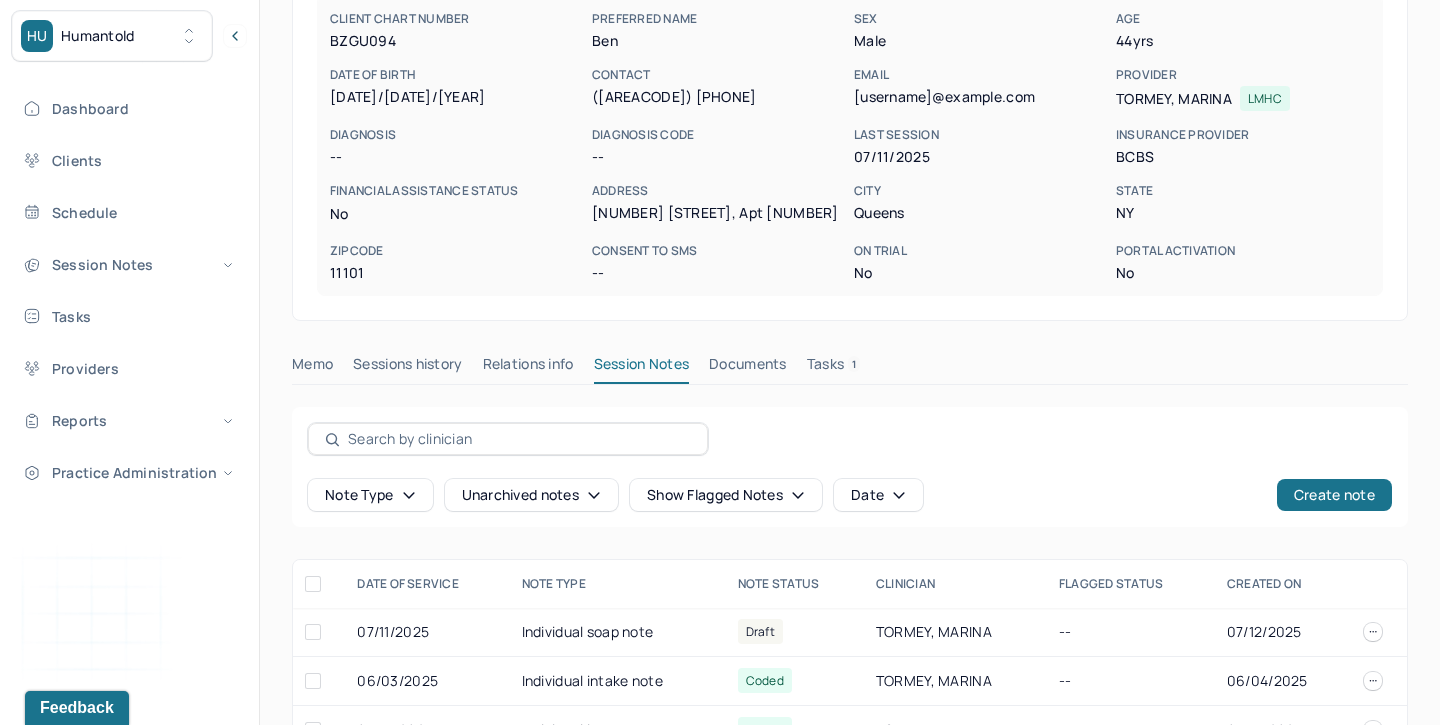 scroll, scrollTop: 263, scrollLeft: 0, axis: vertical 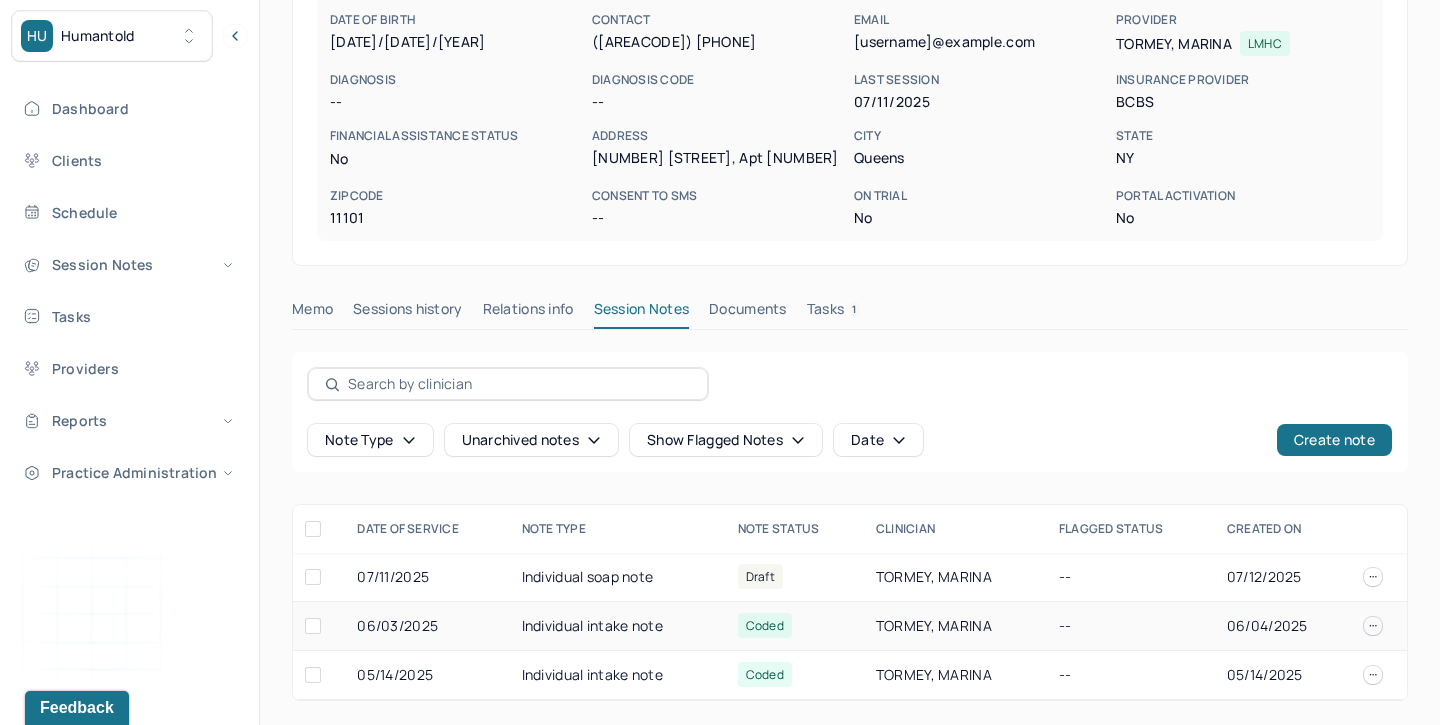 click on "Individual intake note" at bounding box center (618, 626) 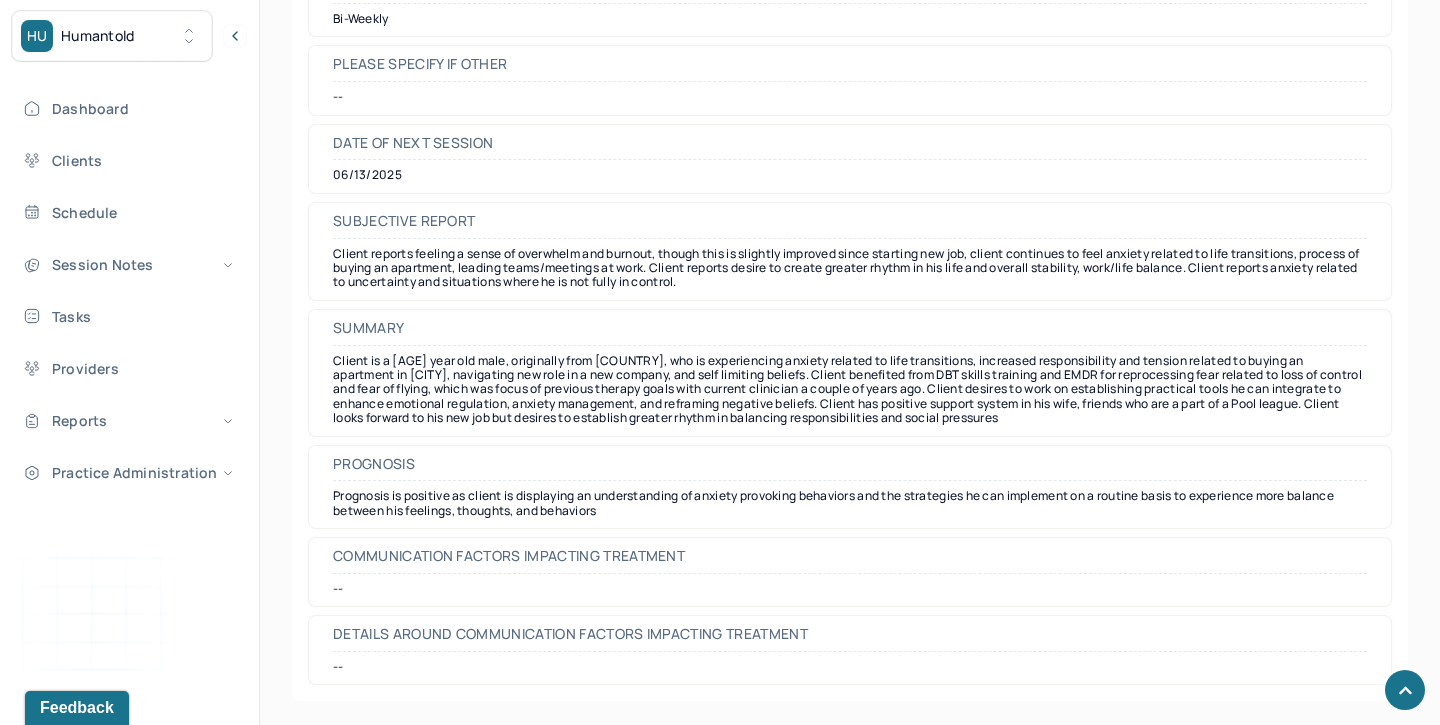 scroll, scrollTop: 9450, scrollLeft: 0, axis: vertical 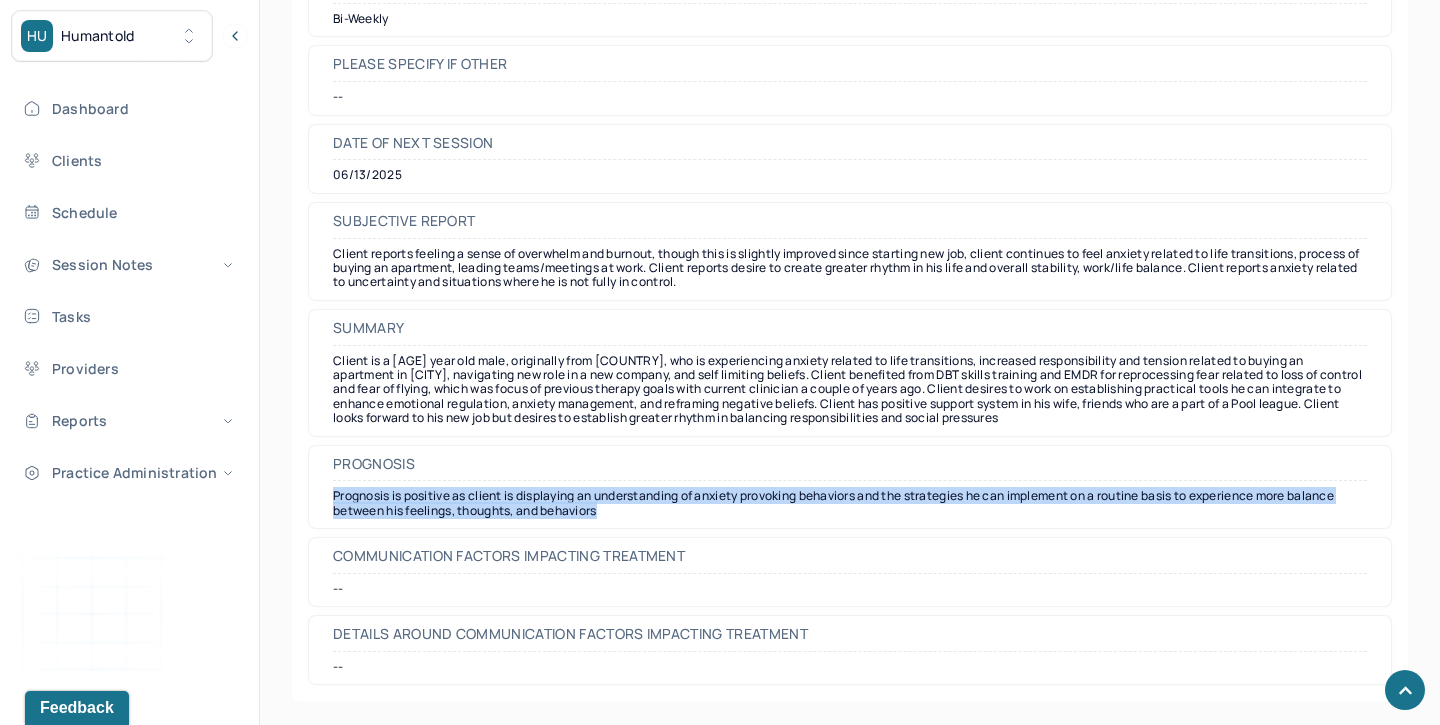drag, startPoint x: 610, startPoint y: 515, endPoint x: 332, endPoint y: 501, distance: 278.3523 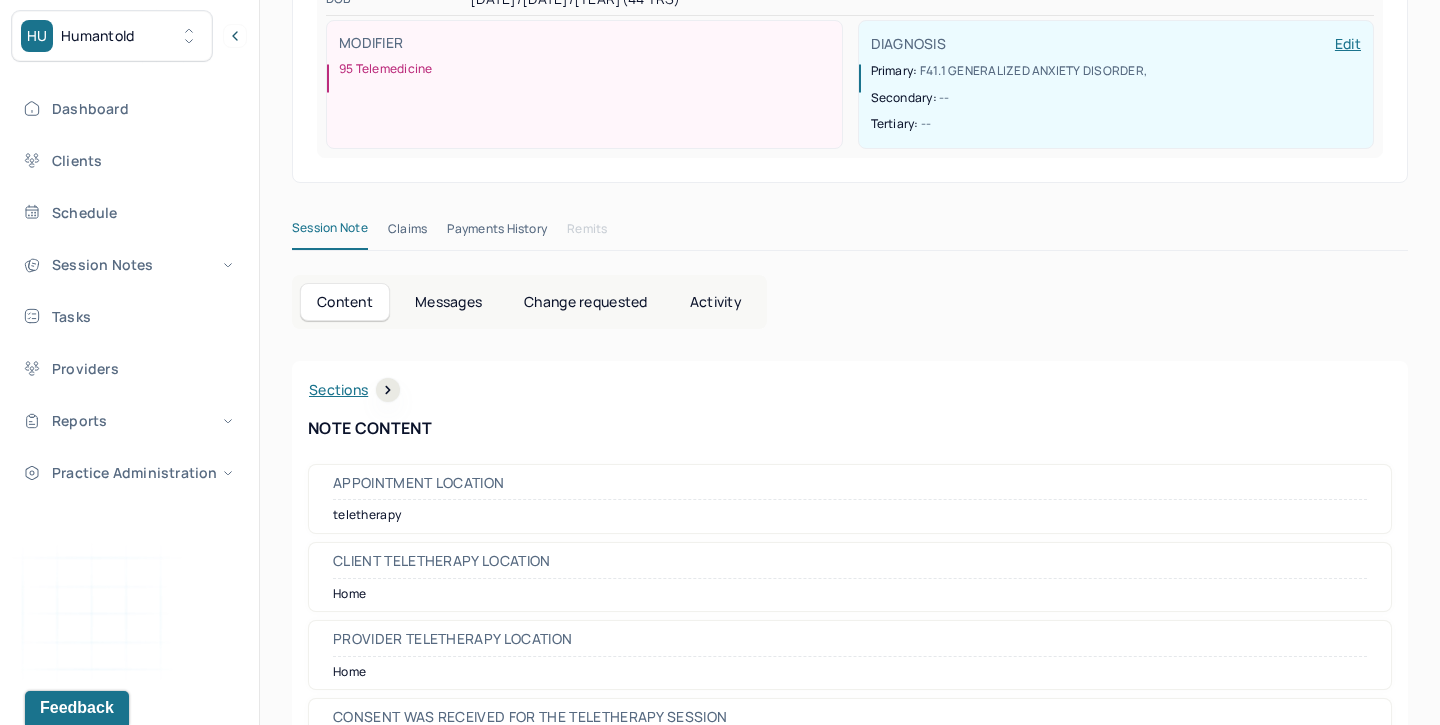 scroll, scrollTop: 611, scrollLeft: 0, axis: vertical 